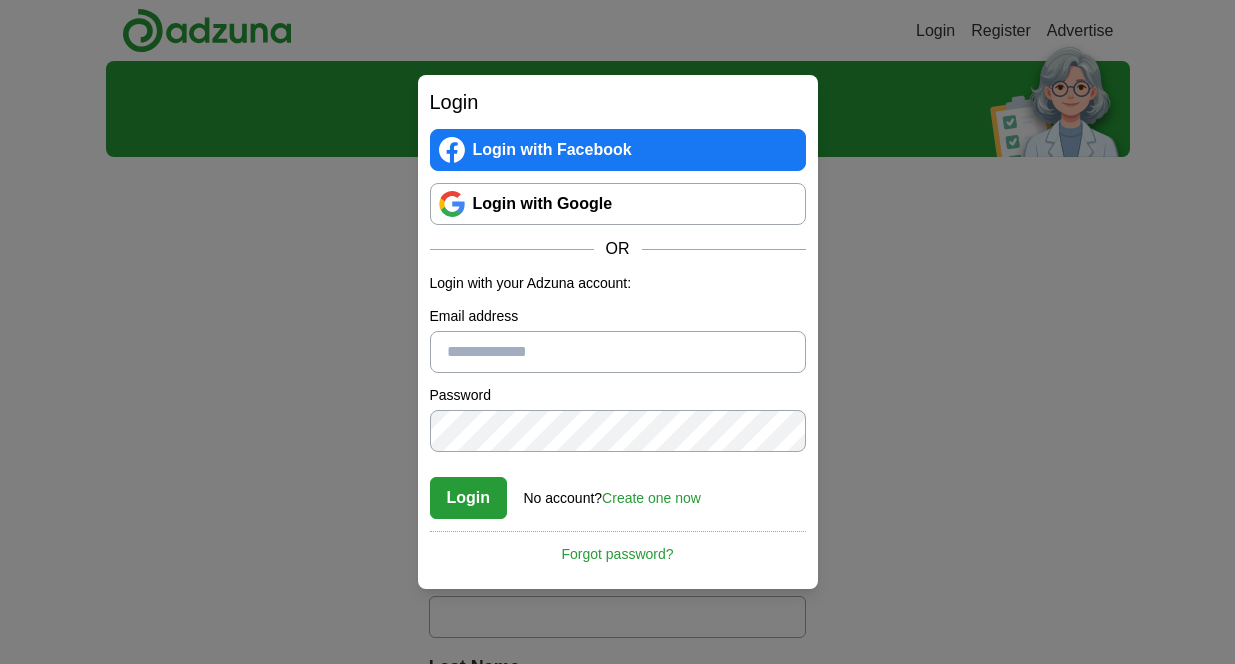 scroll, scrollTop: 0, scrollLeft: 0, axis: both 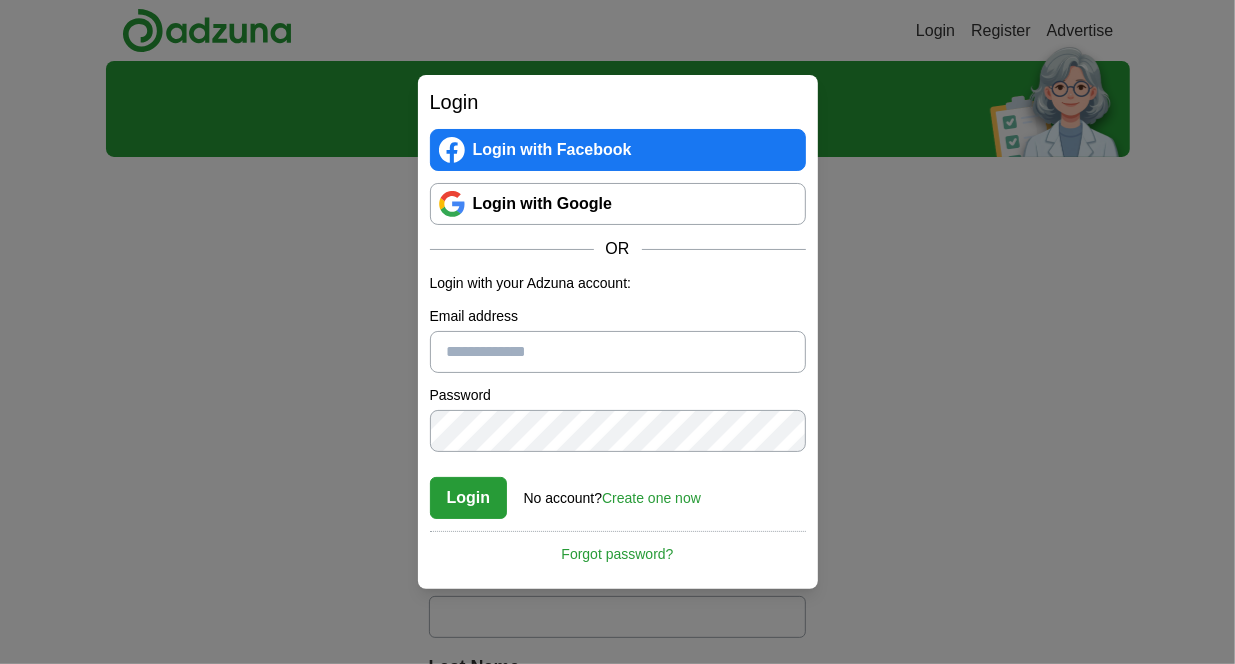 type on "**********" 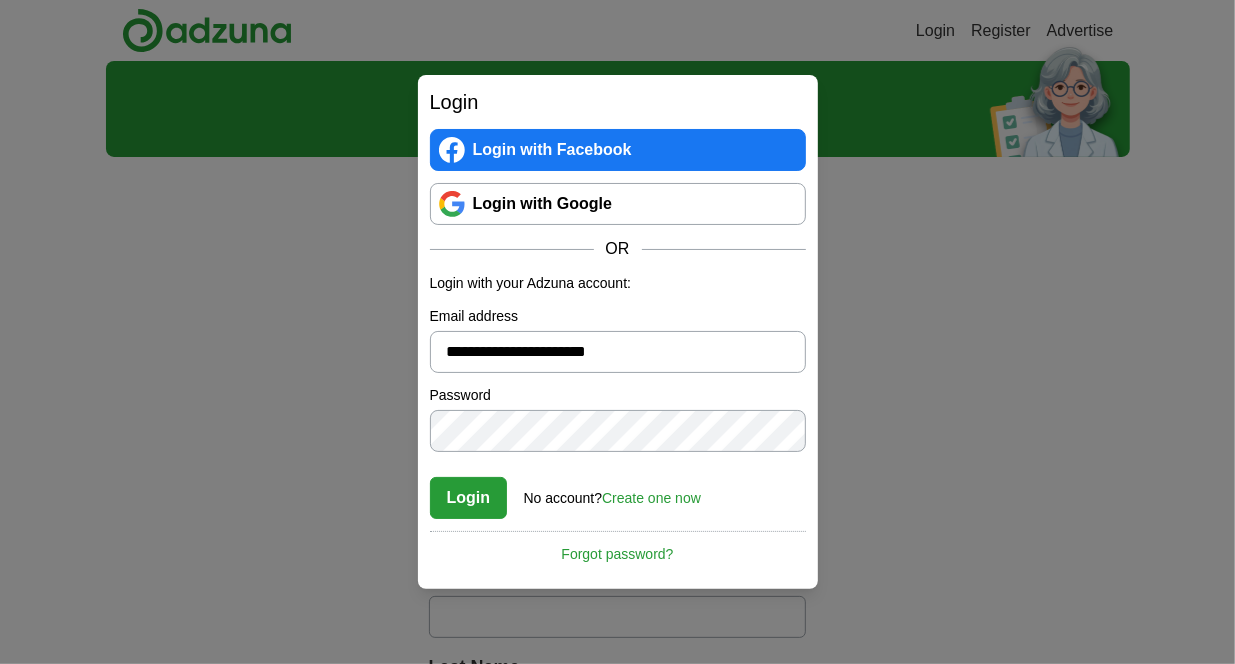 click on "Login
Login with Facebook
Login with Google
OR
Login with your Adzuna account:
Email address
[EMAIL]
Password
Confirm password
Login
No account?   Create one now
Forgot password?
By registering with Adzuna your agree to our  Terms & Conditions  and  Cancel" at bounding box center [618, 332] 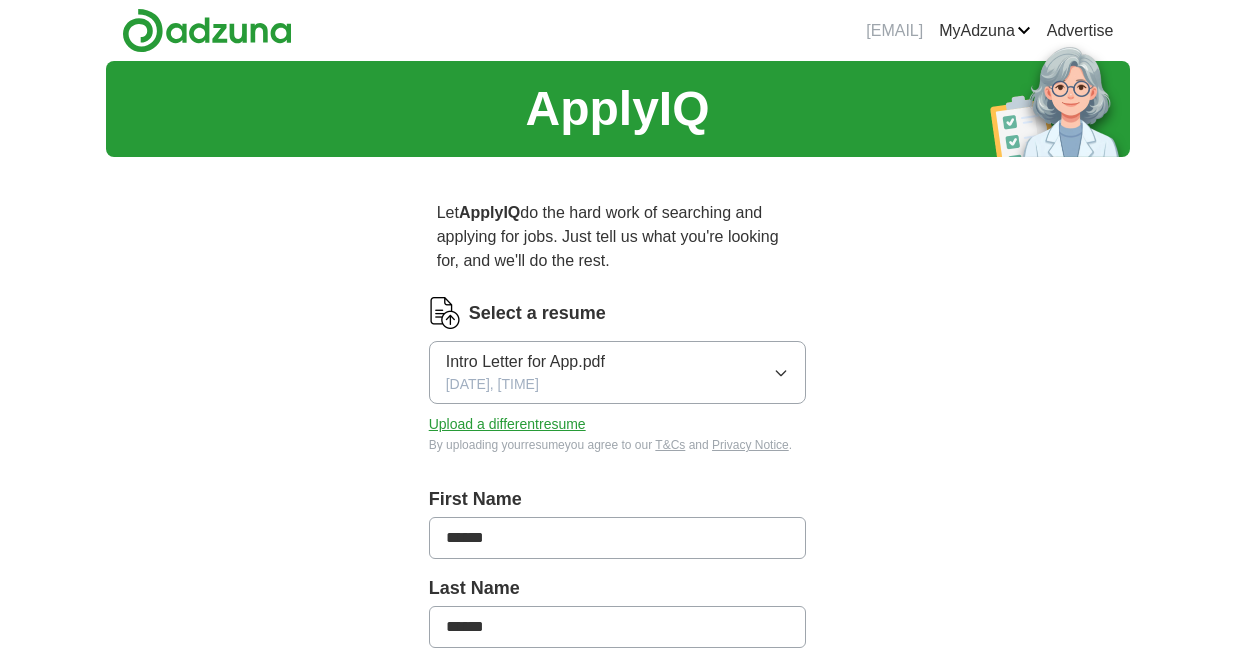 scroll, scrollTop: 0, scrollLeft: 0, axis: both 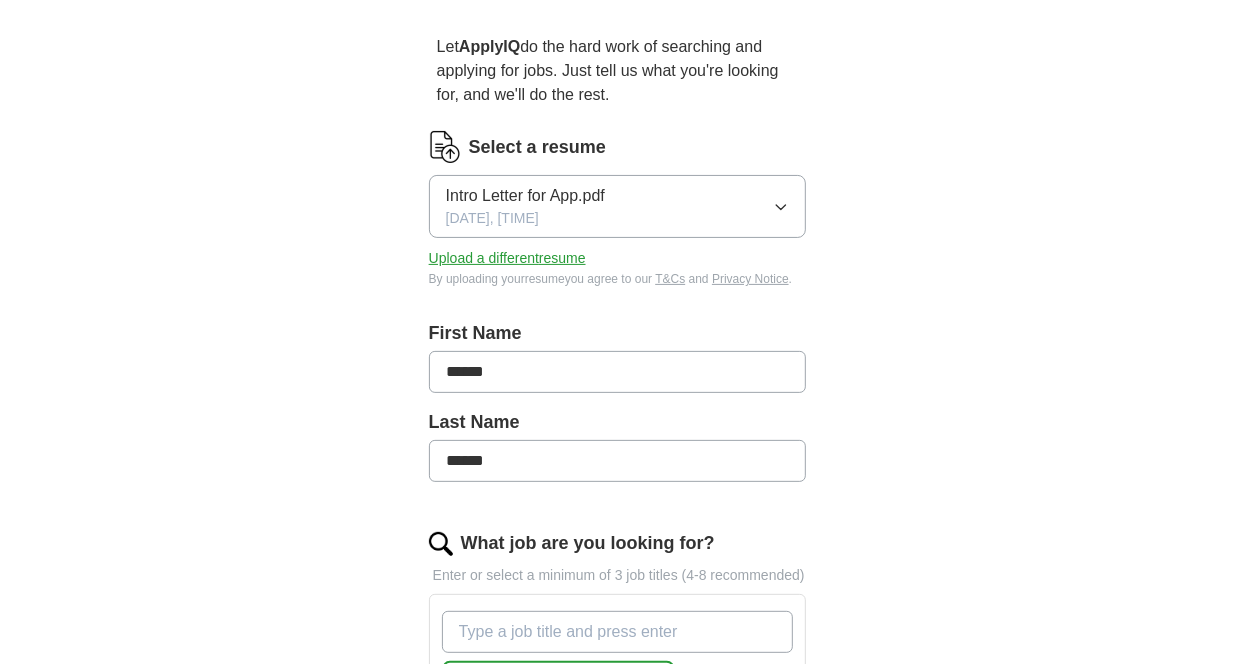 click 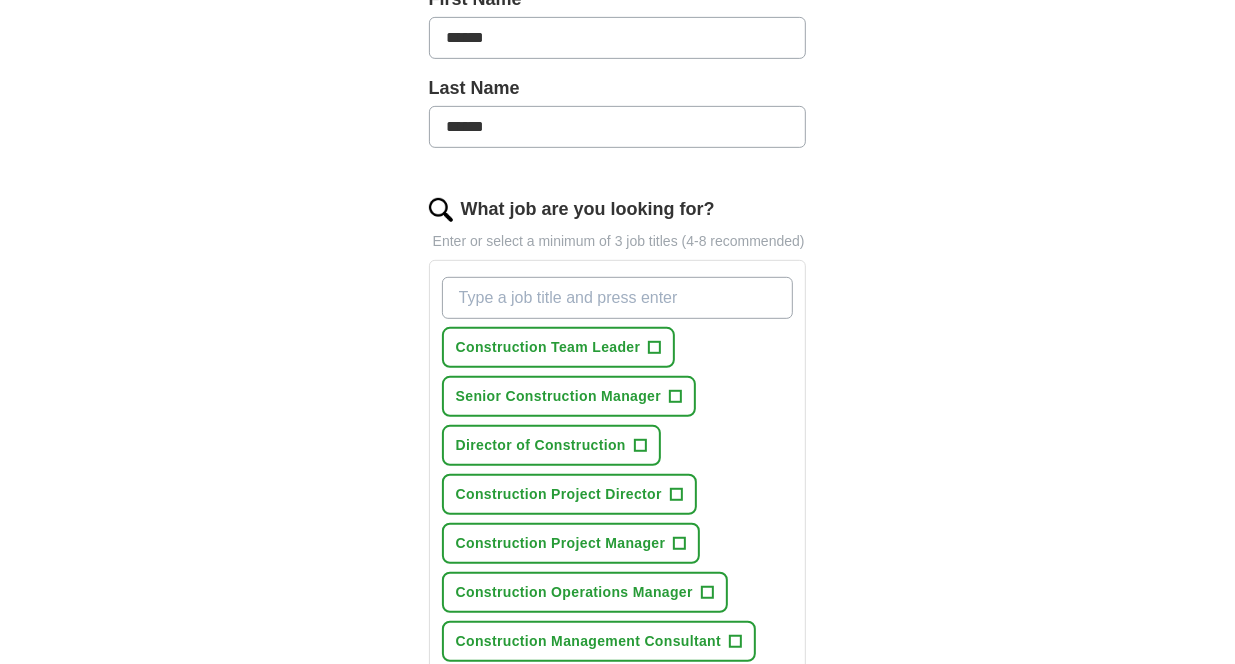 scroll, scrollTop: 666, scrollLeft: 0, axis: vertical 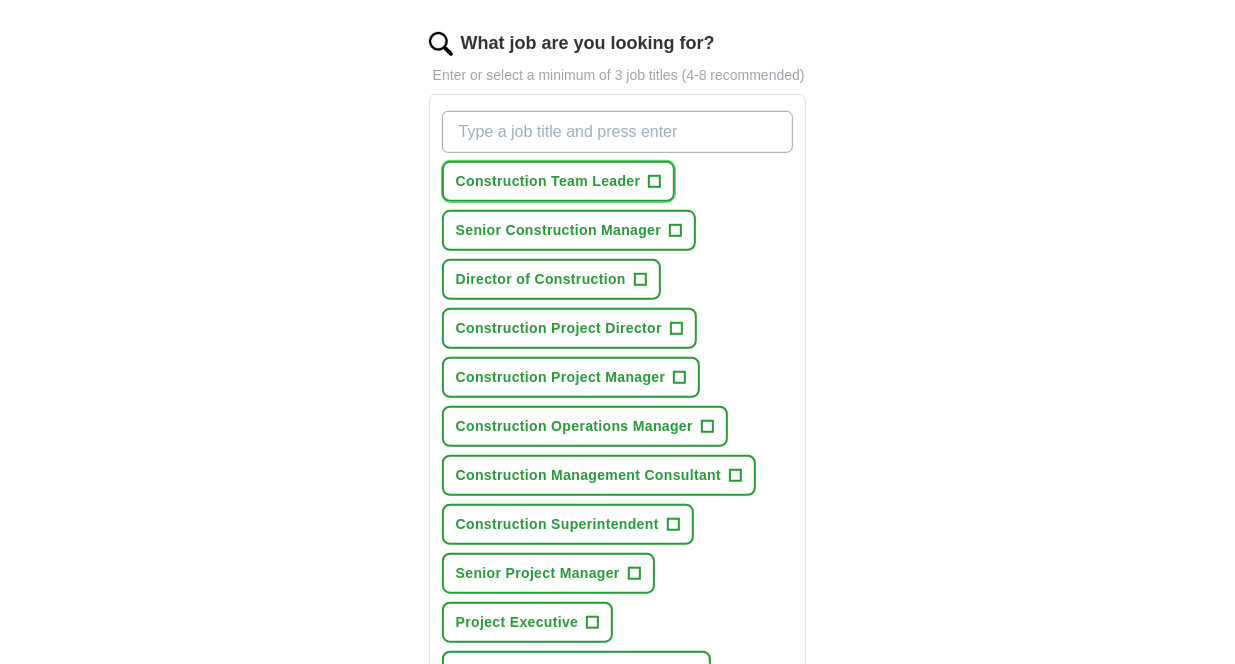 click on "+" at bounding box center (655, 182) 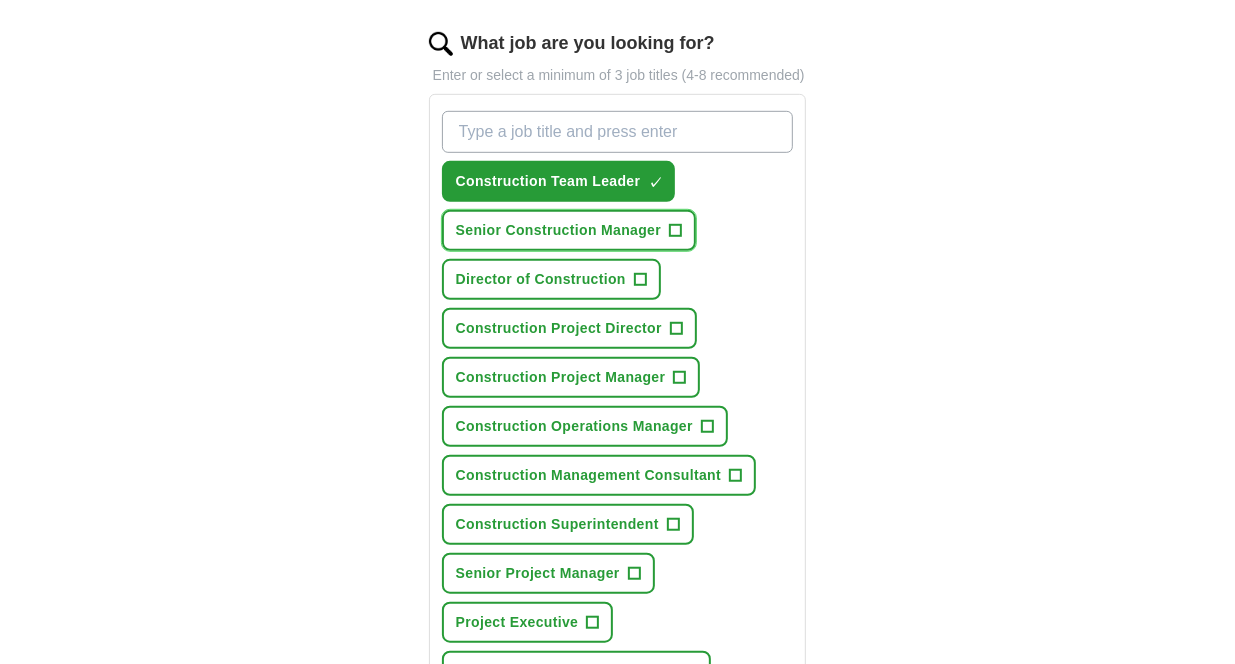click on "+" at bounding box center (676, 231) 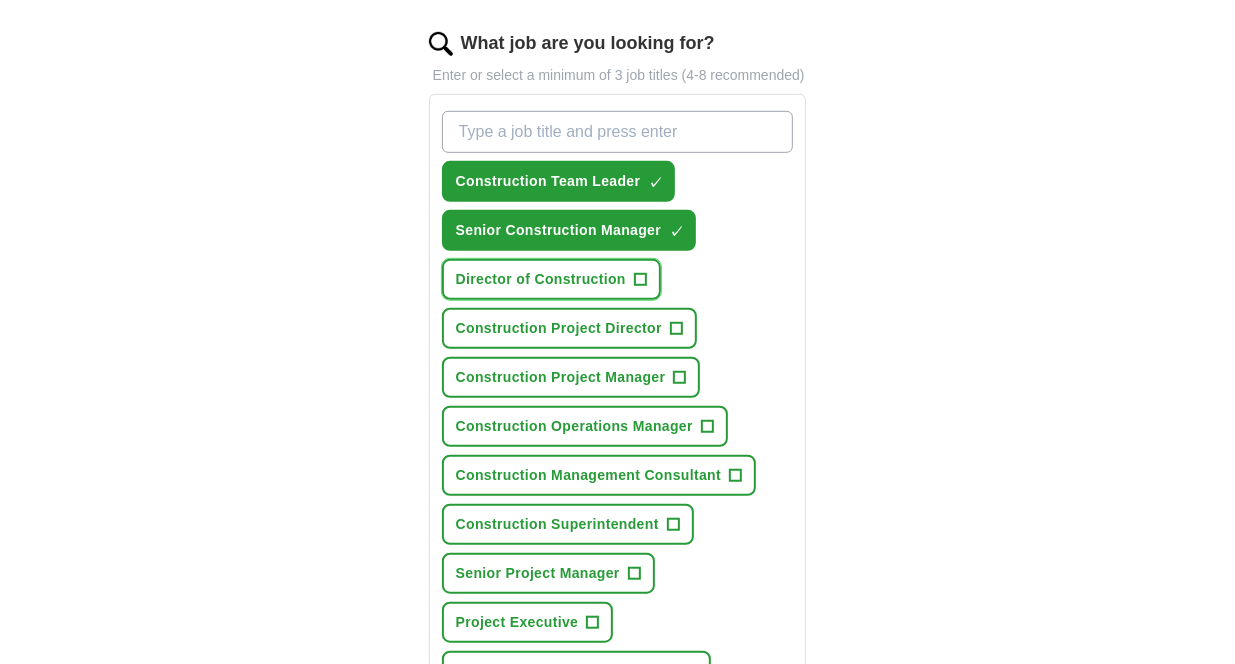 click on "Director of Construction +" at bounding box center [551, 279] 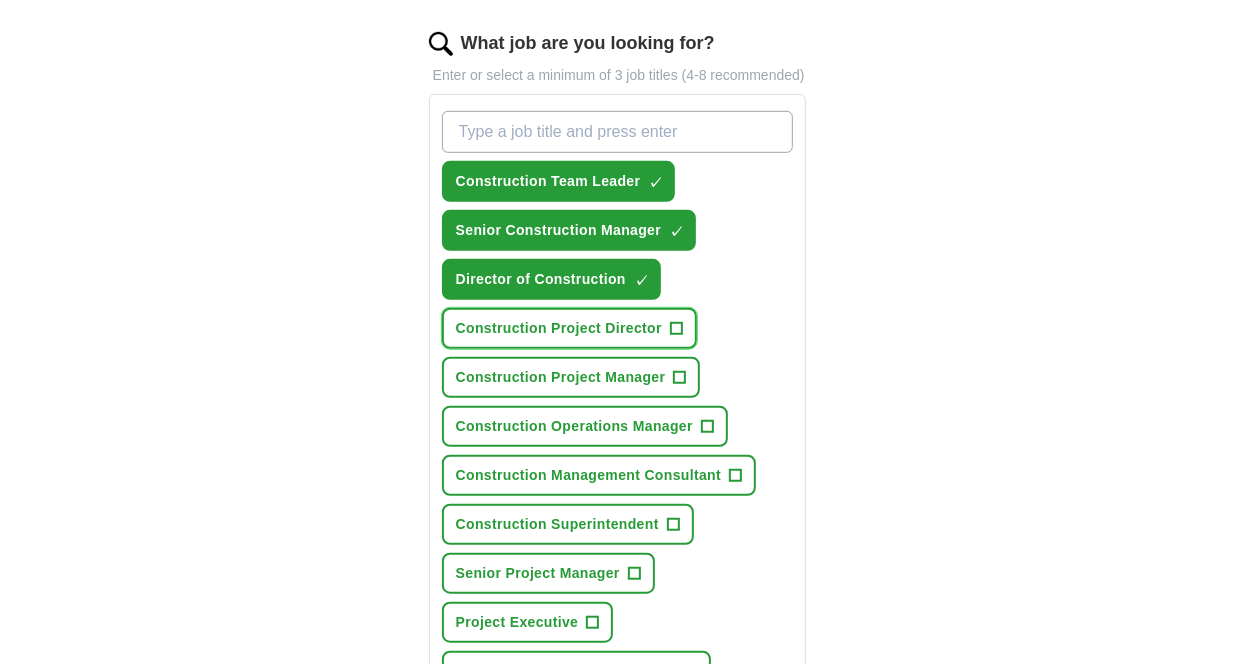 click on "+" at bounding box center (676, 329) 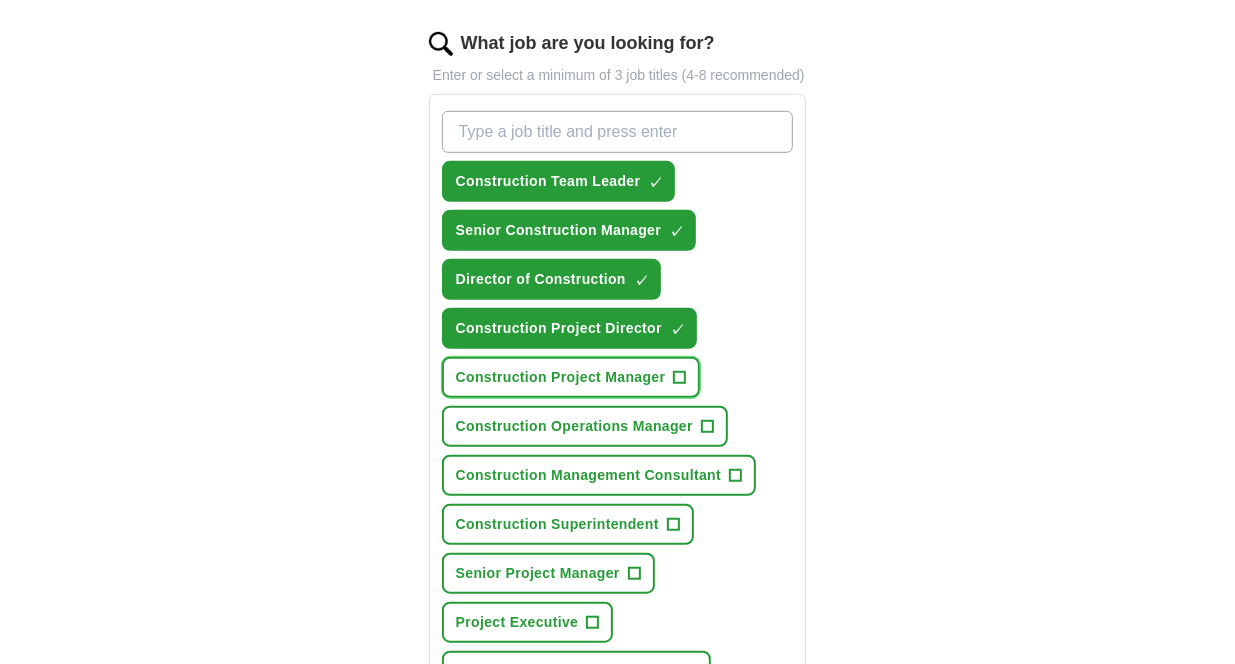 click on "+" at bounding box center (680, 378) 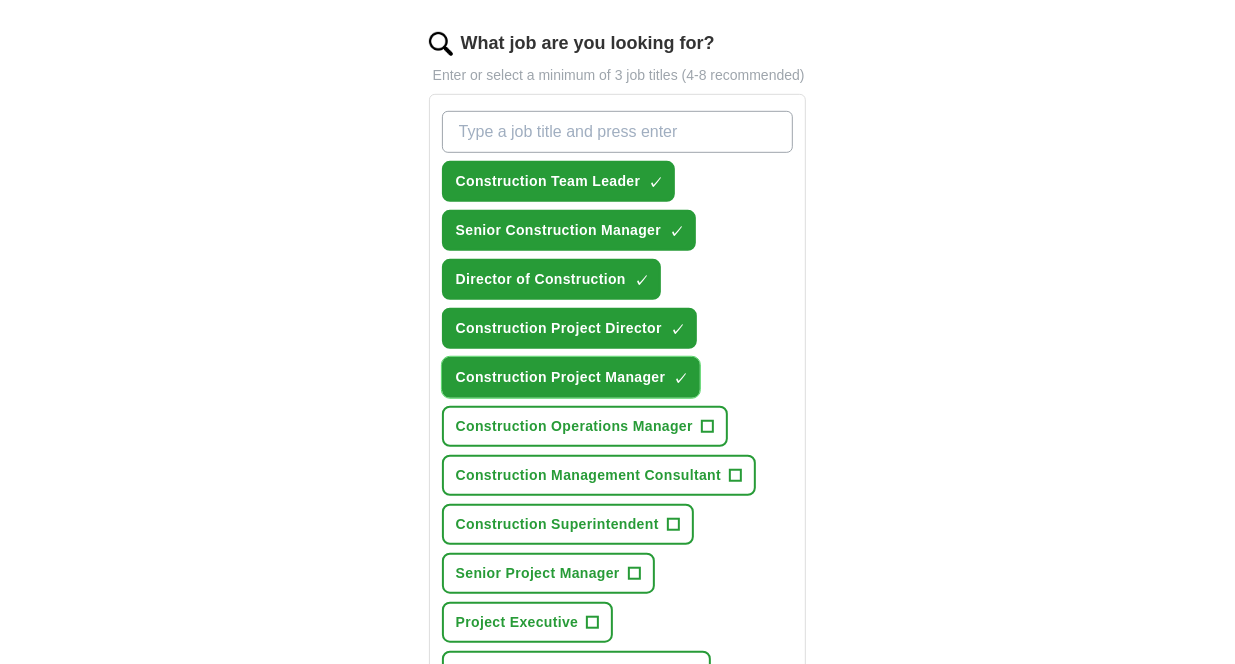 scroll, scrollTop: 833, scrollLeft: 0, axis: vertical 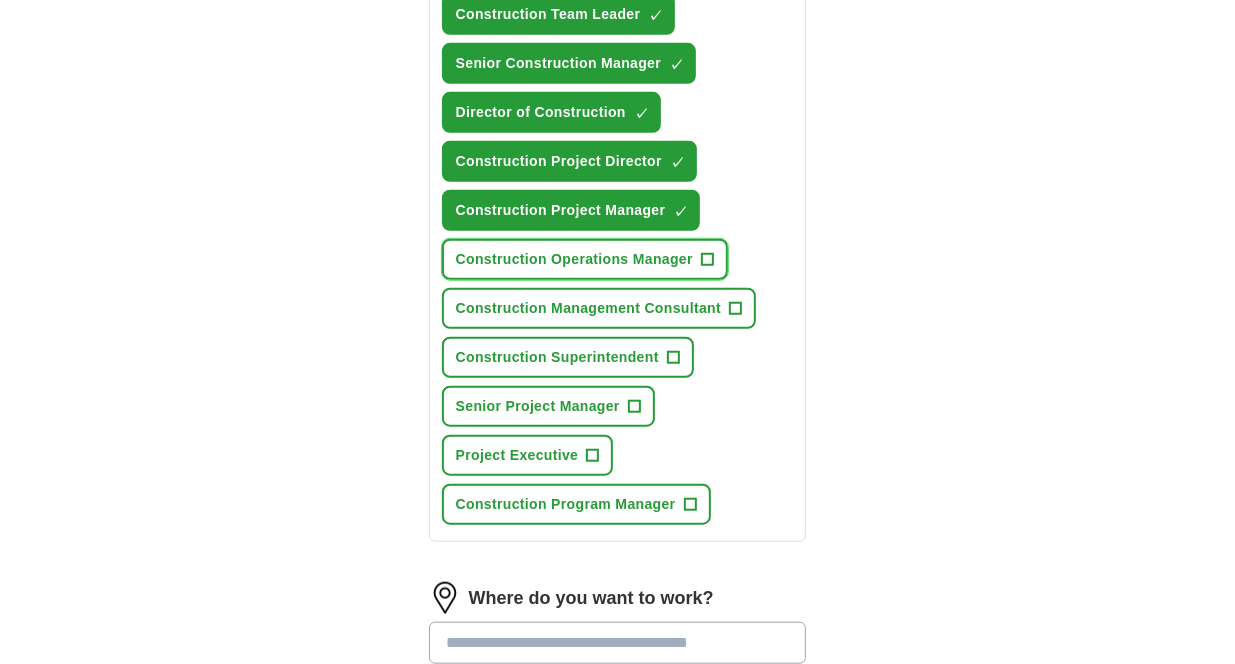 click on "+" at bounding box center [707, 260] 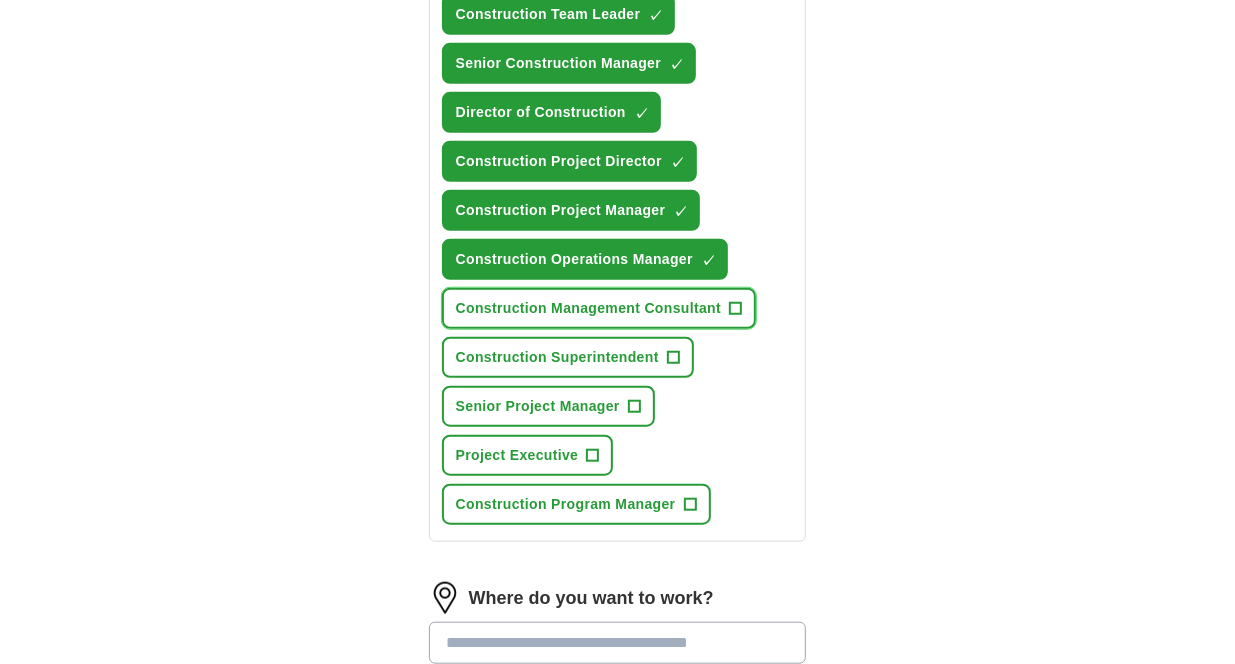 click on "+" at bounding box center (736, 309) 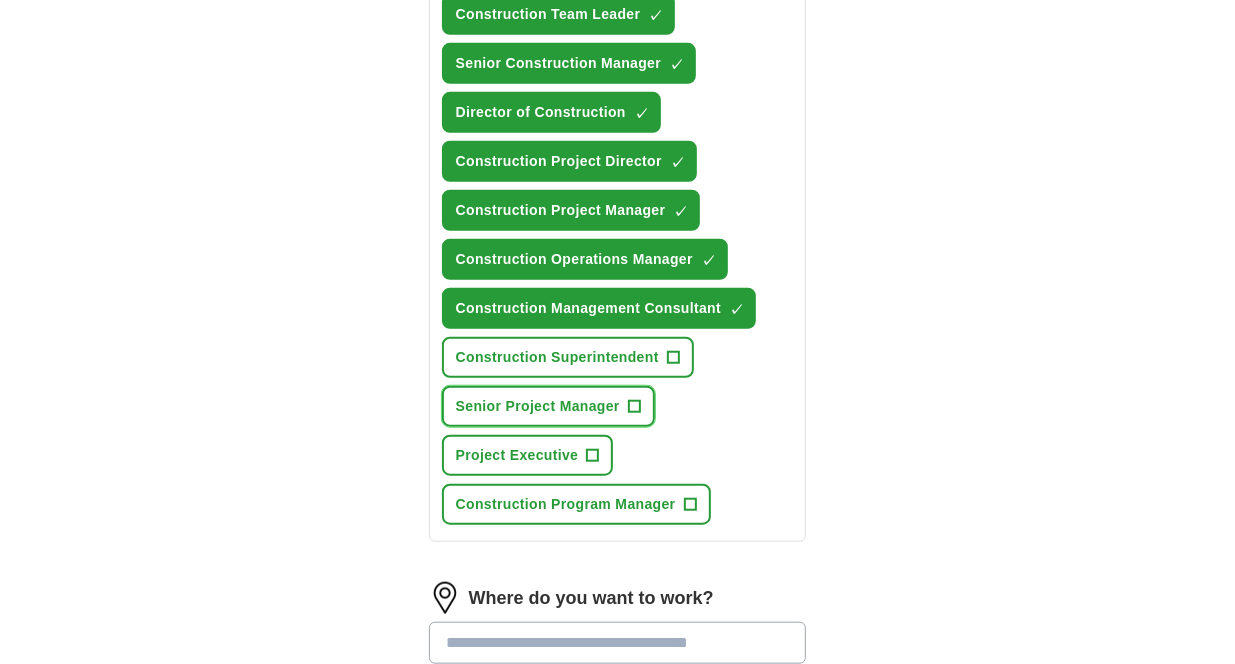 click on "+" at bounding box center (634, 407) 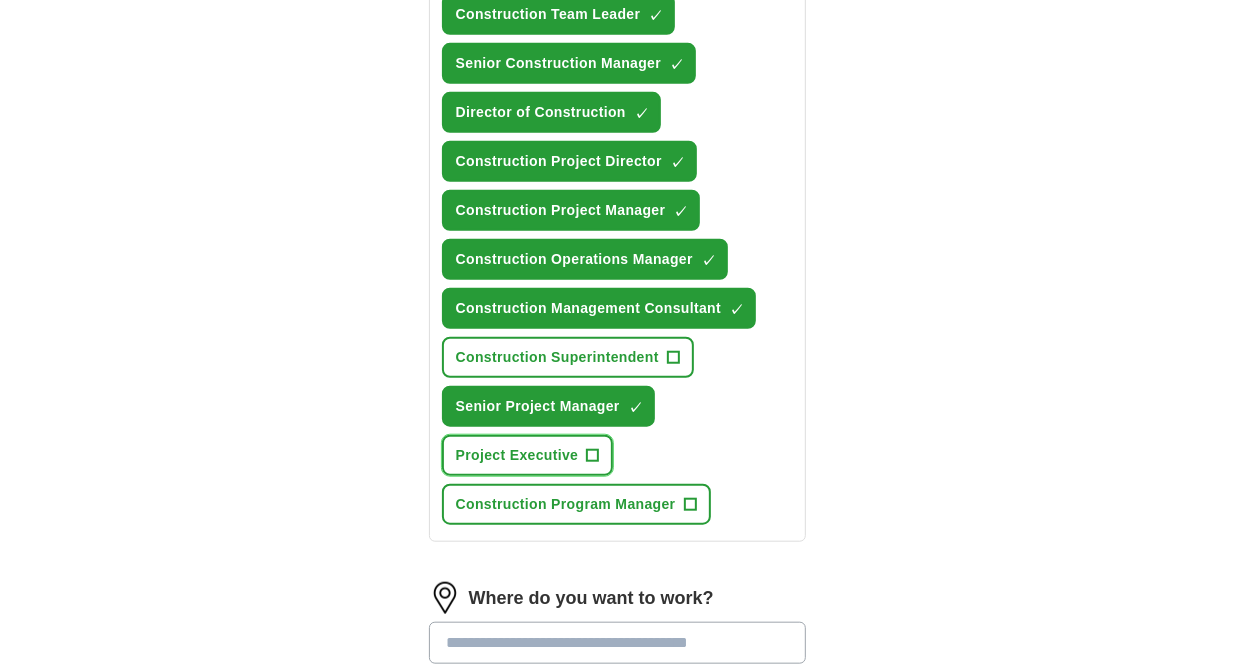 click on "+" at bounding box center [593, 456] 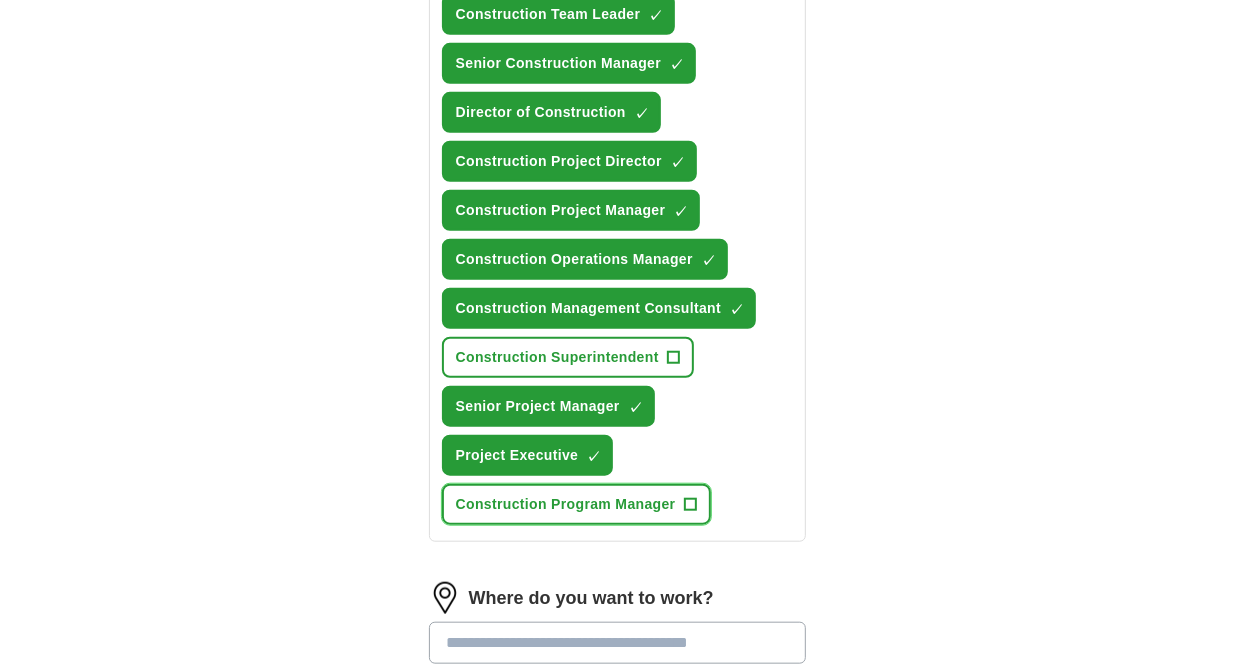click on "+" at bounding box center [690, 505] 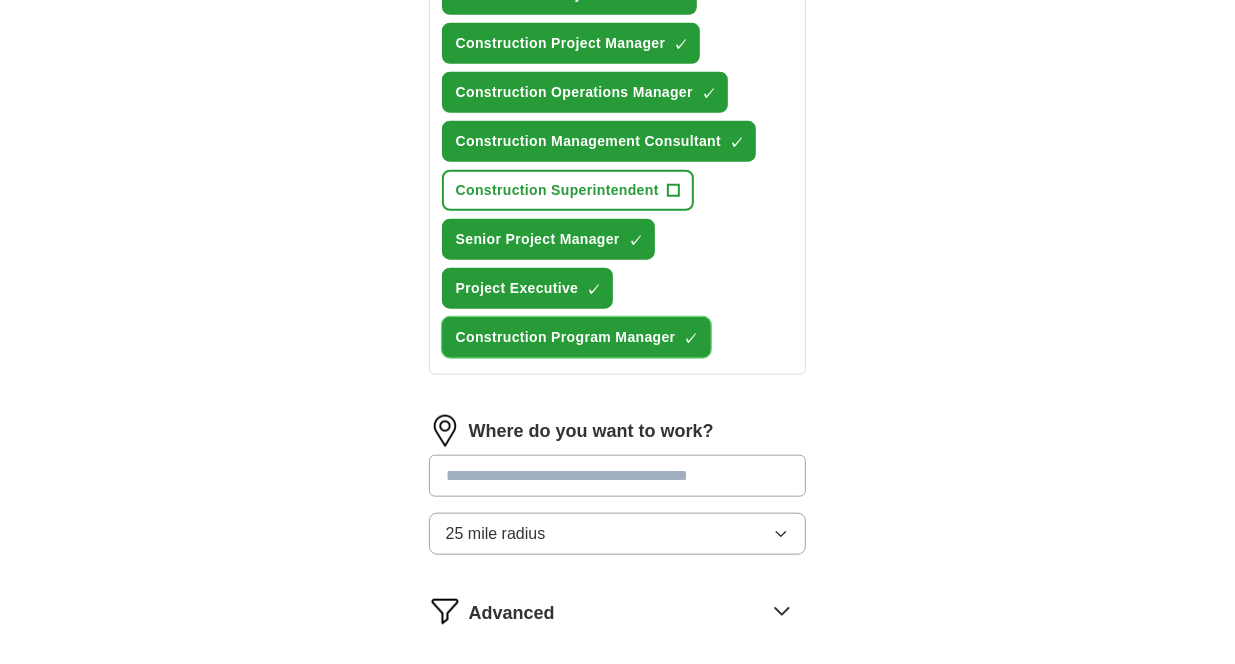 scroll, scrollTop: 1166, scrollLeft: 0, axis: vertical 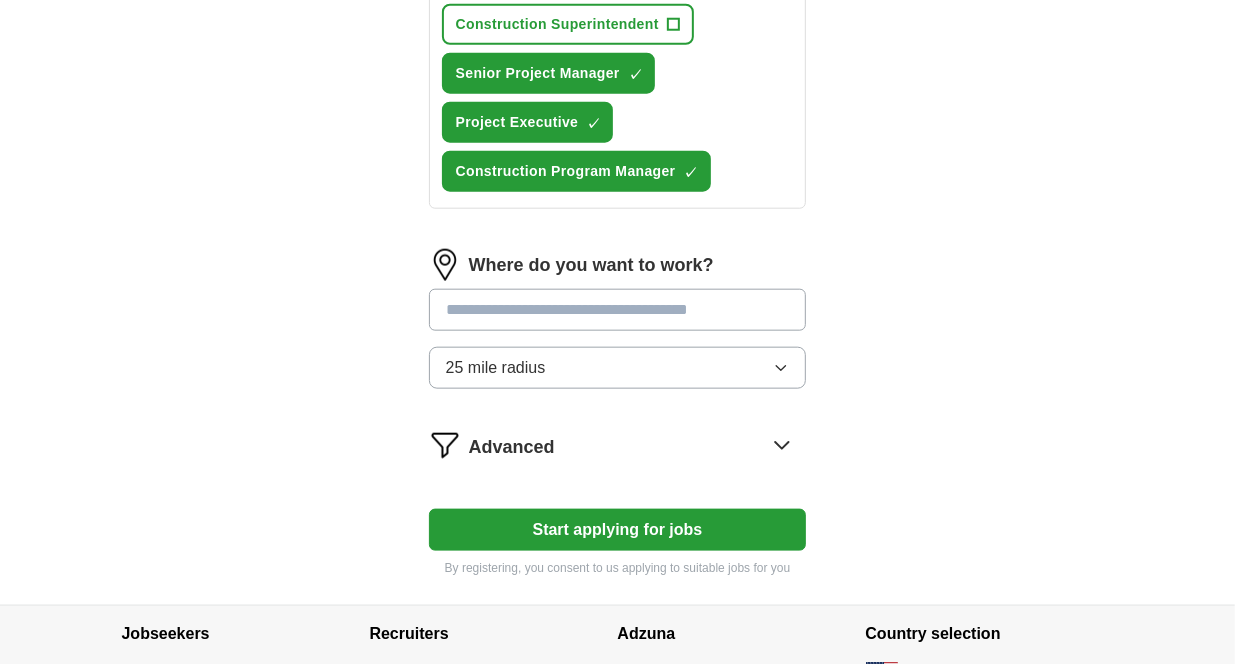click at bounding box center [618, 310] 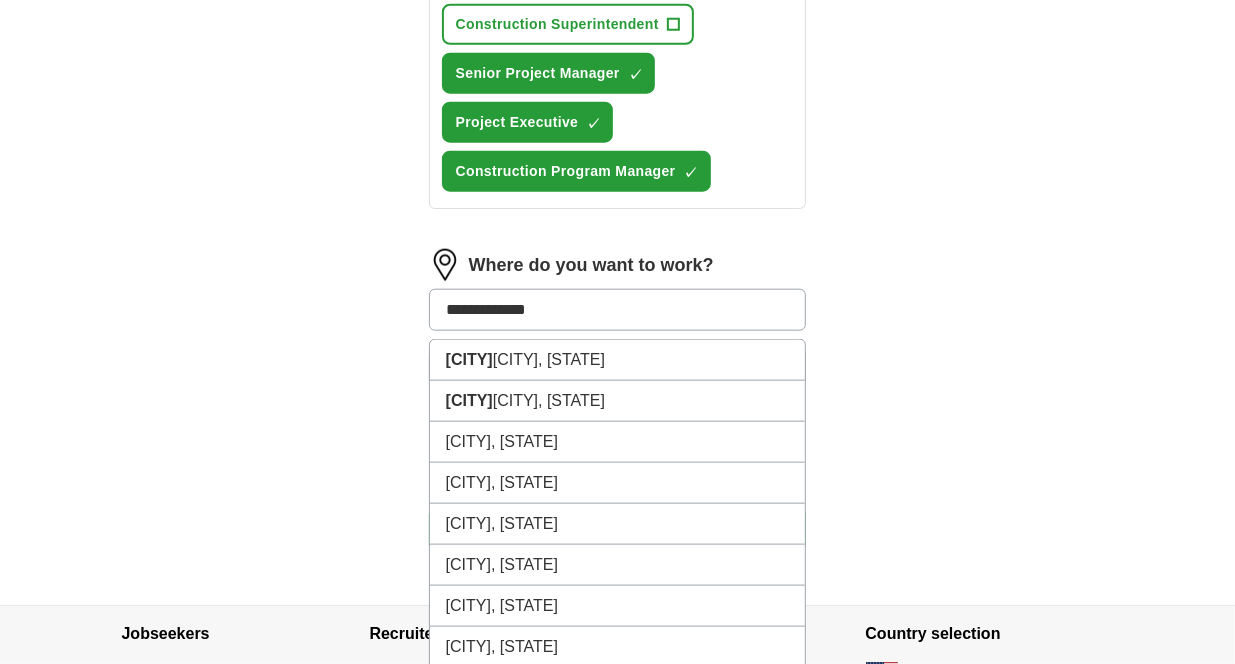 type on "**********" 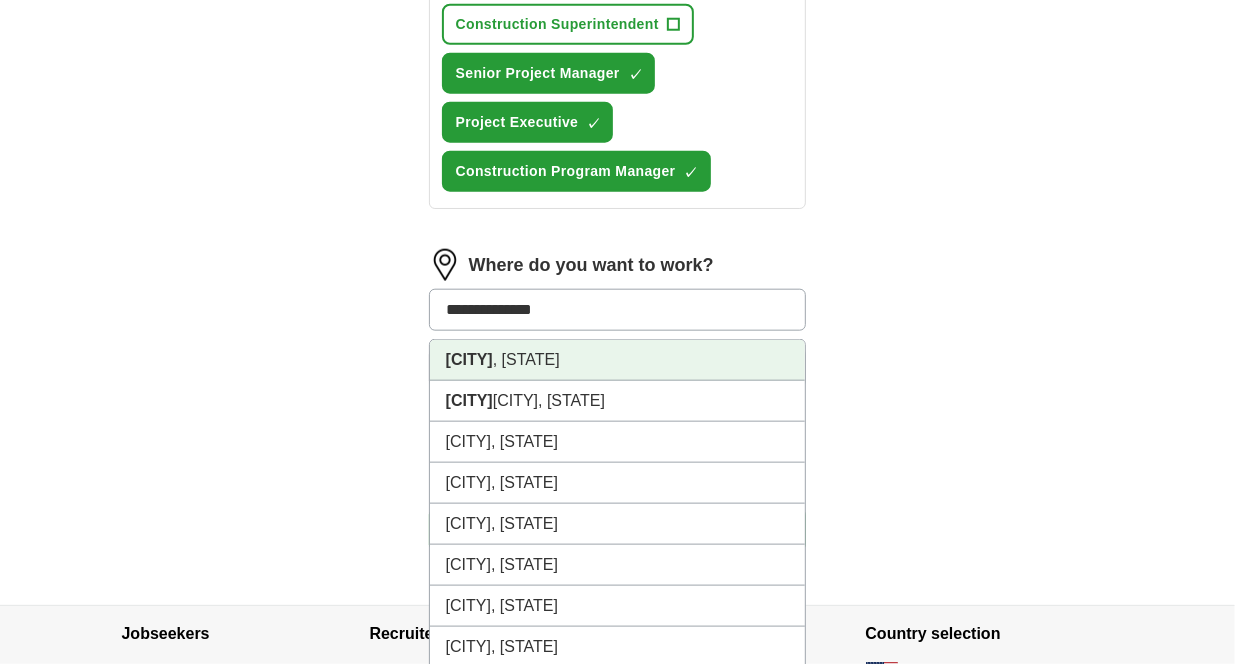 click on "[CITY]" at bounding box center (469, 359) 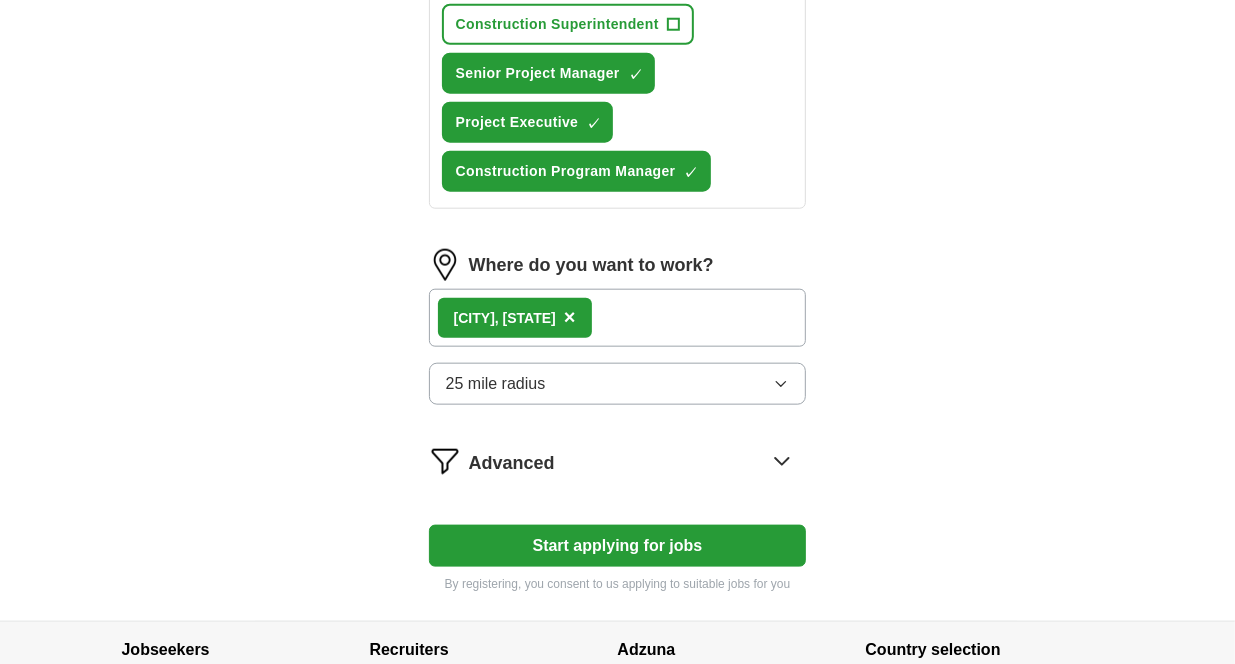 click 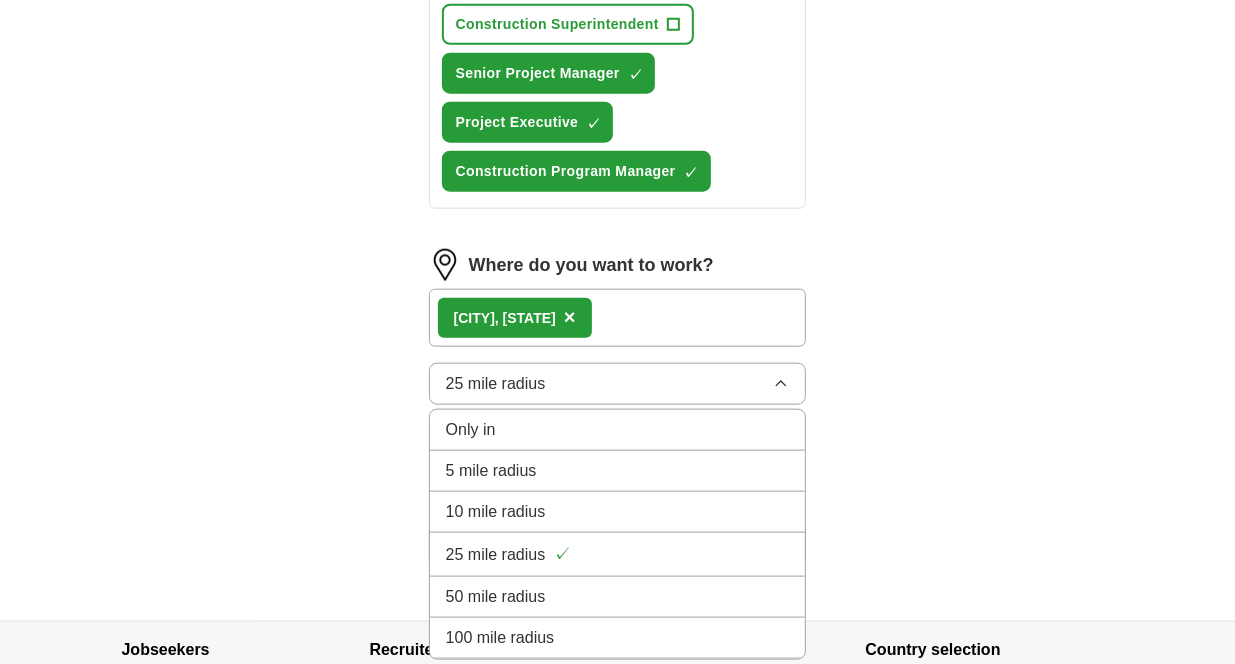 click on "50 mile radius" at bounding box center [496, 597] 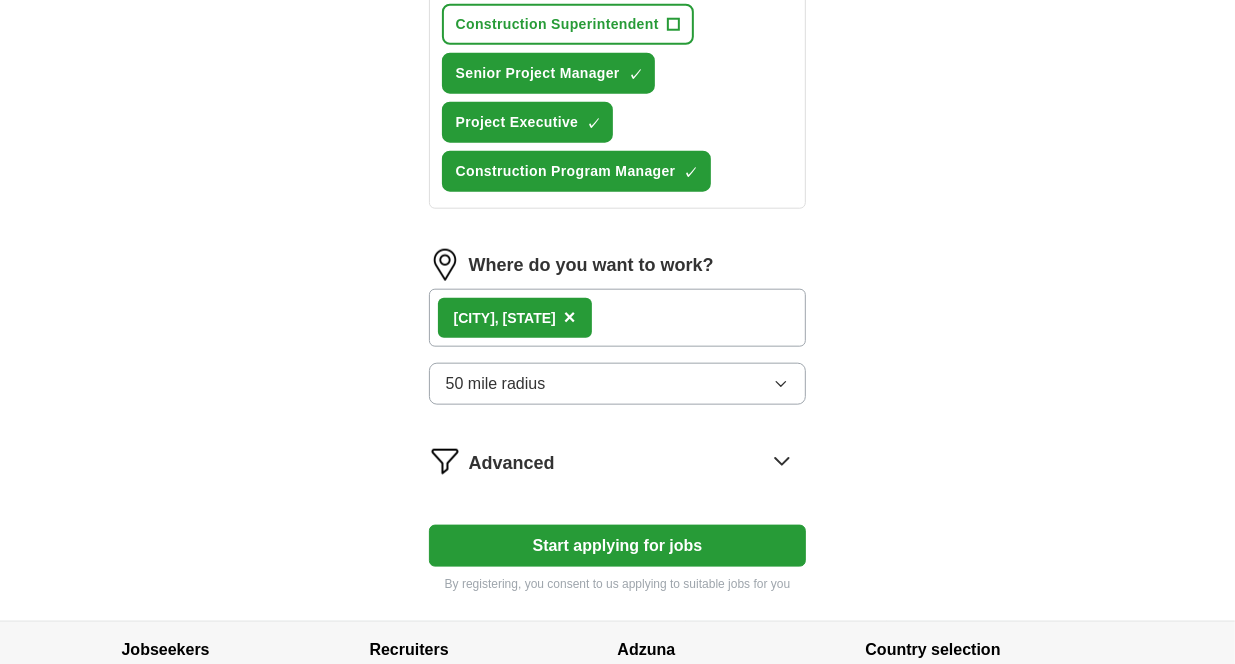 click on "Start applying for jobs" at bounding box center [618, 546] 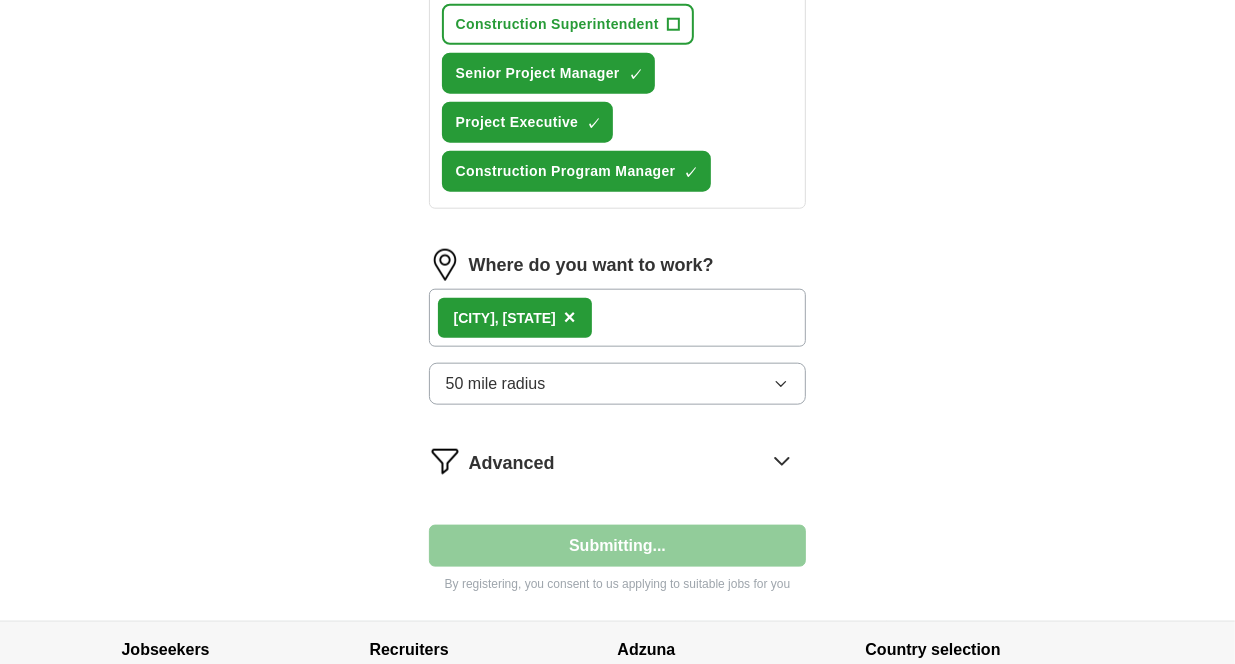 select on "**" 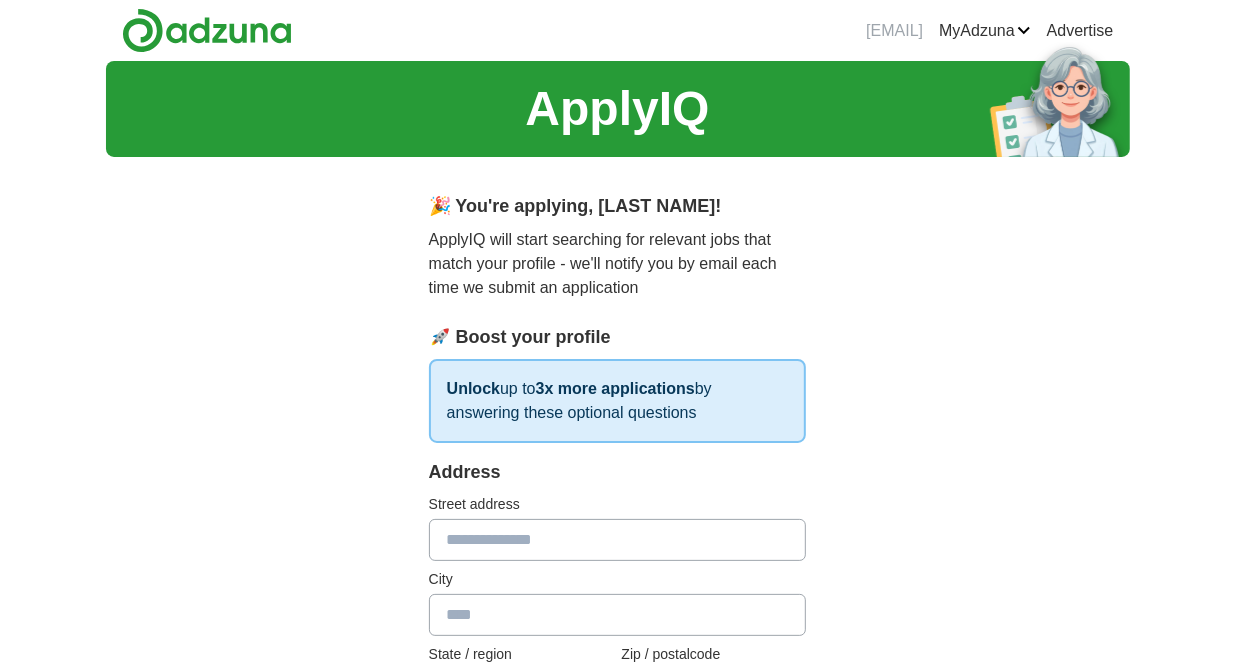 scroll, scrollTop: 166, scrollLeft: 0, axis: vertical 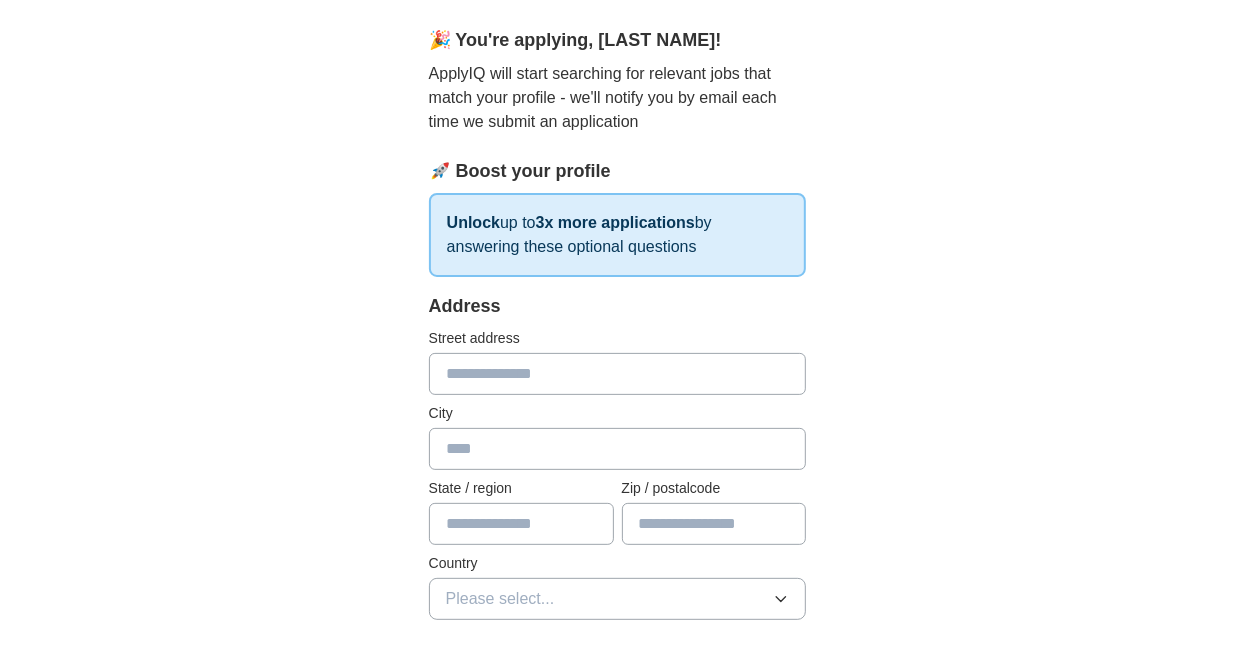 click at bounding box center (618, 374) 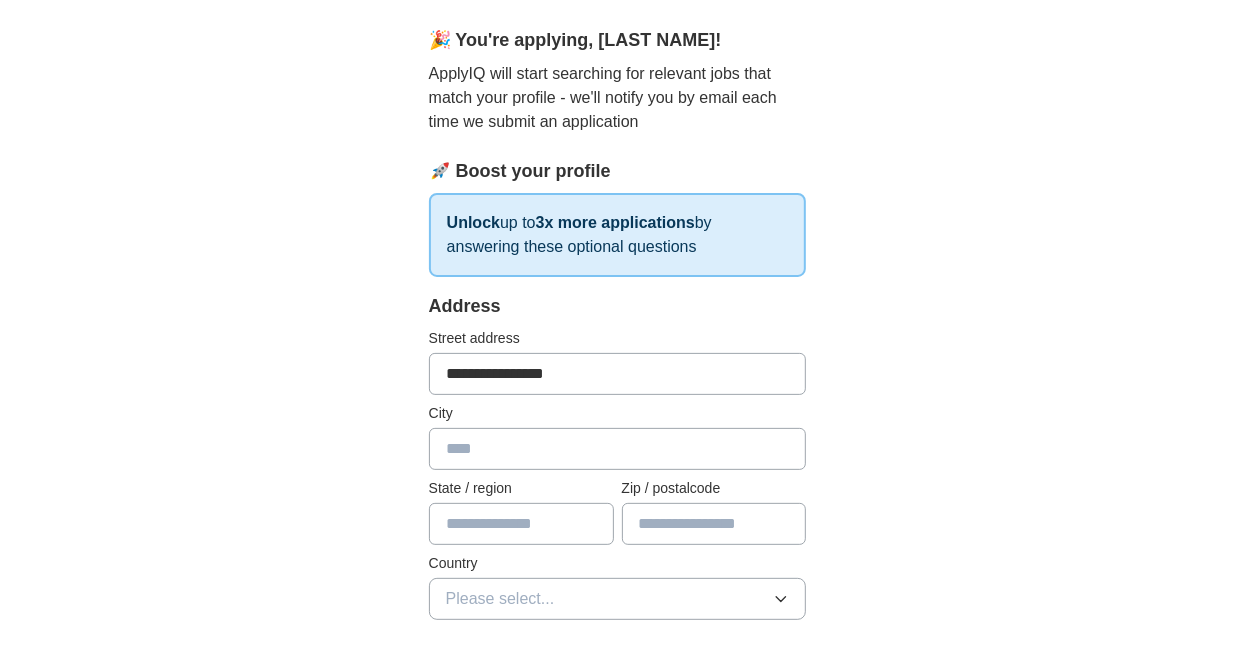 type on "**********" 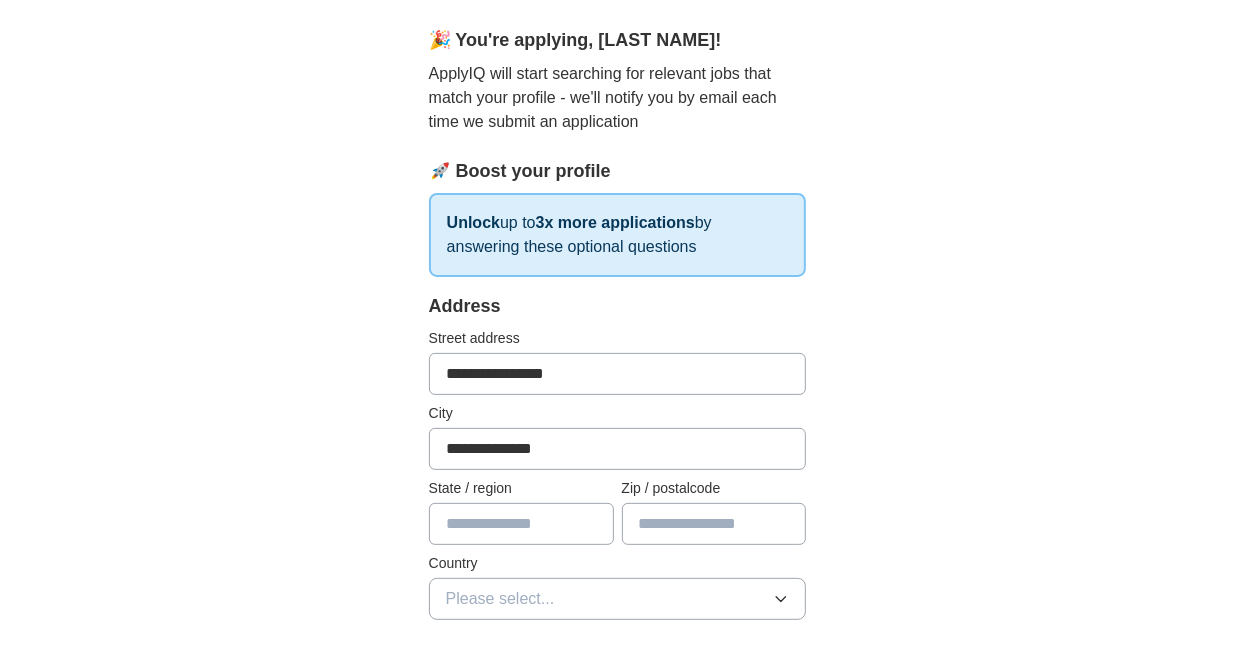 type on "**" 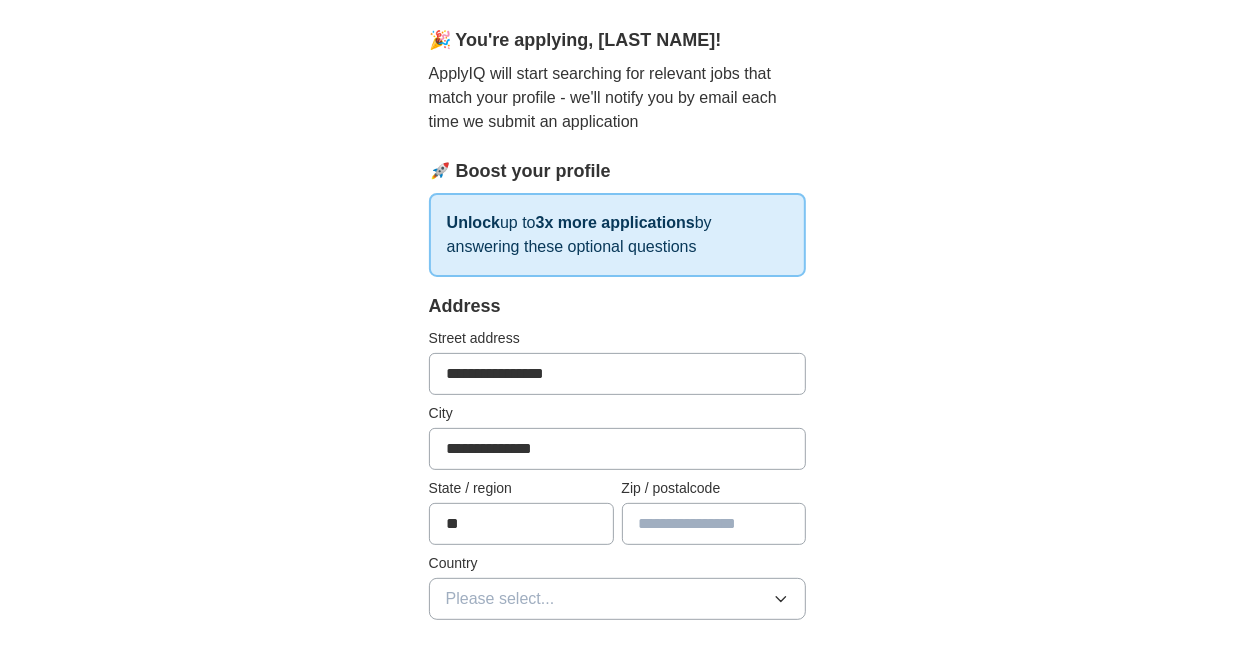 type on "**********" 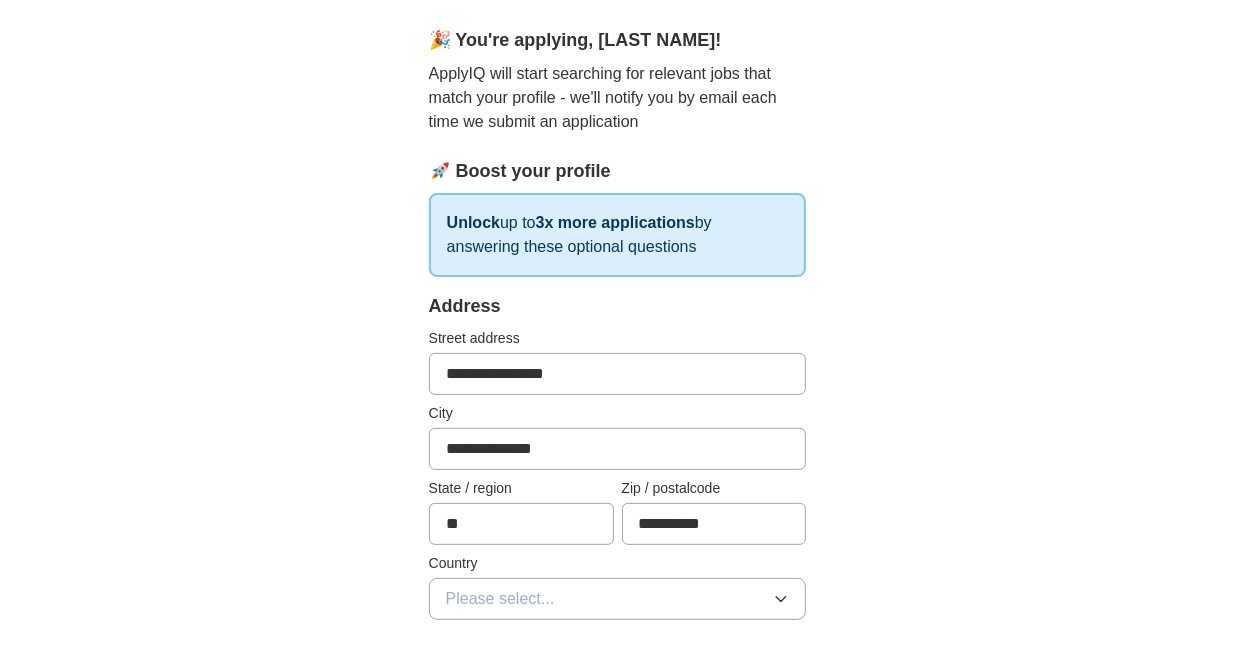 scroll, scrollTop: 333, scrollLeft: 0, axis: vertical 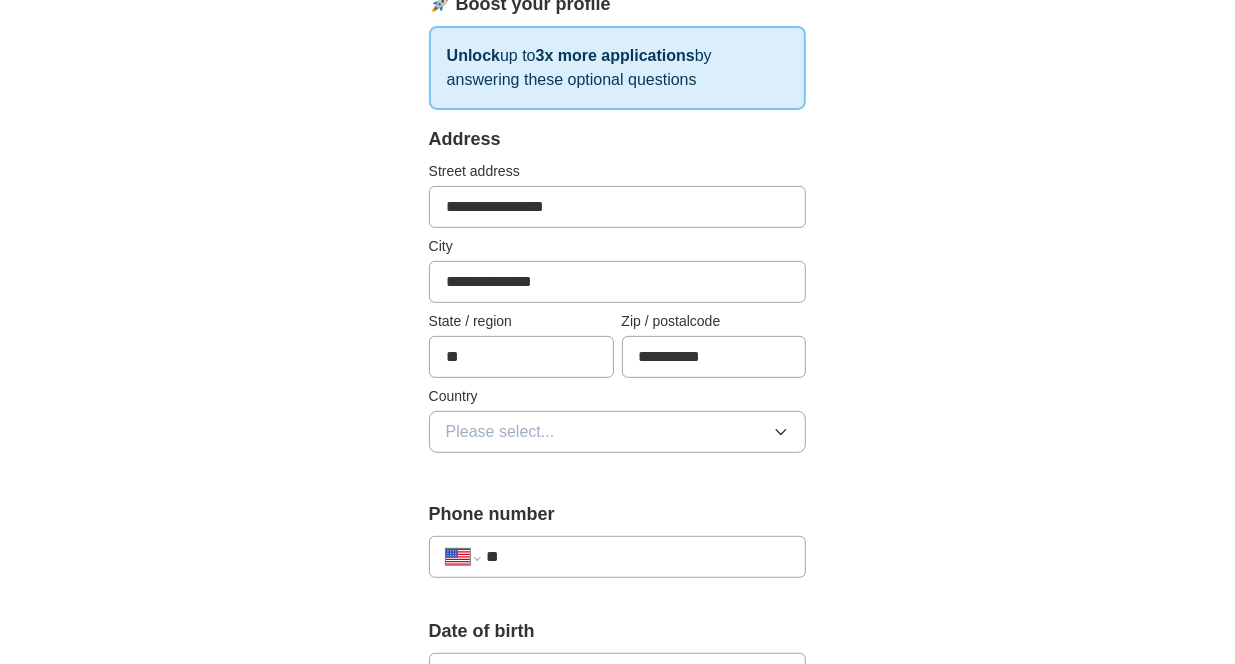 click on "Please select..." at bounding box center [618, 432] 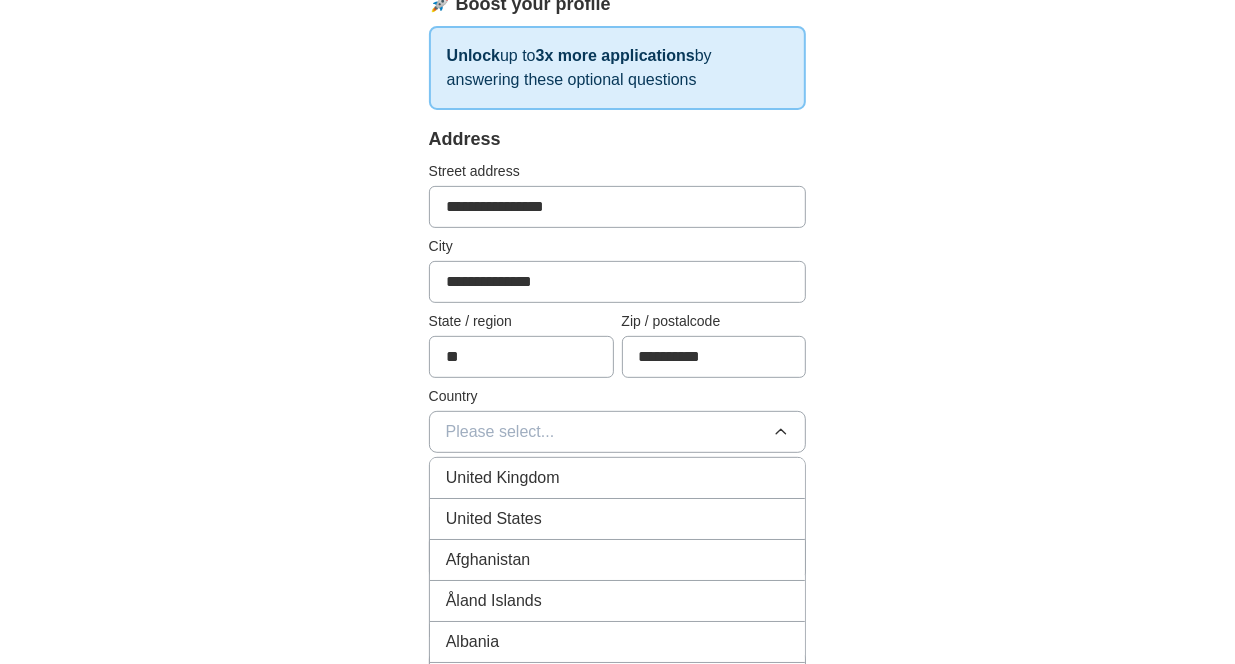 drag, startPoint x: 583, startPoint y: 508, endPoint x: 606, endPoint y: 499, distance: 24.698177 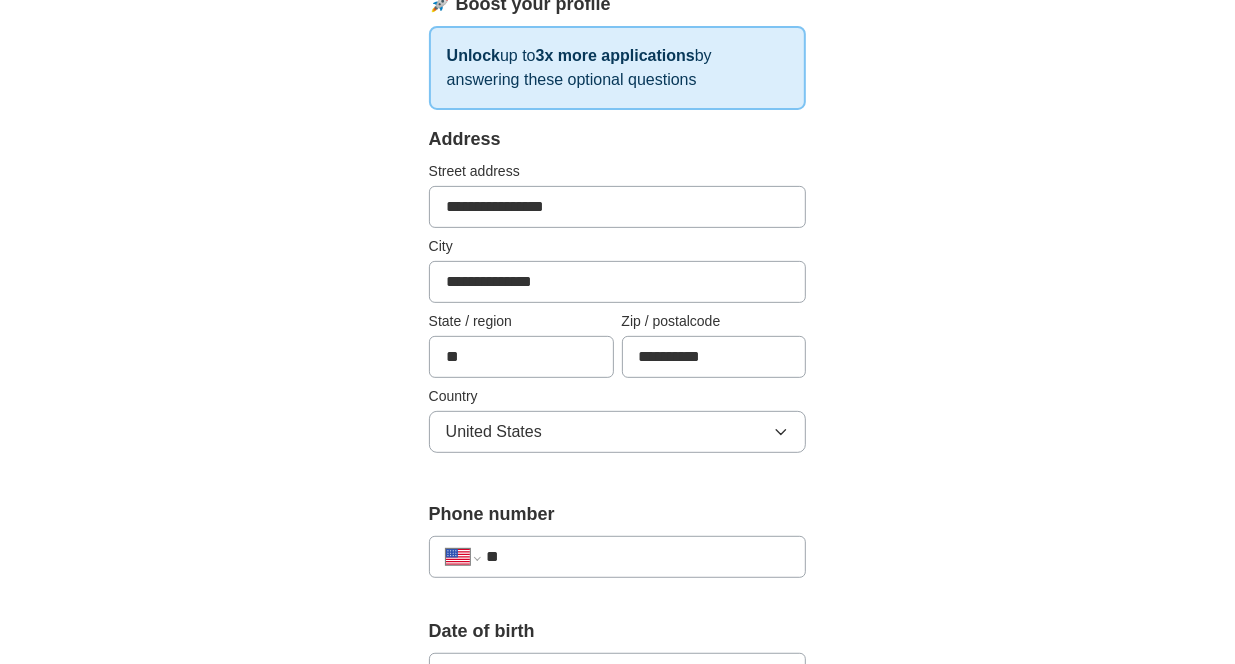 scroll, scrollTop: 666, scrollLeft: 0, axis: vertical 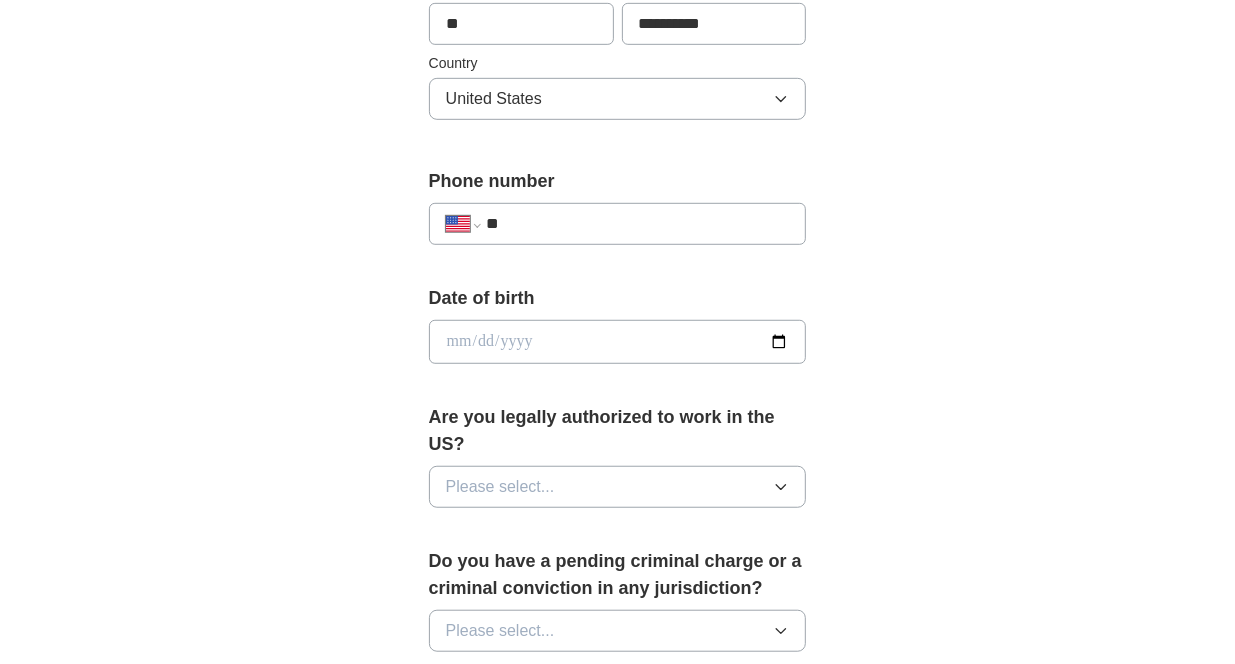 click on "**" at bounding box center (638, 224) 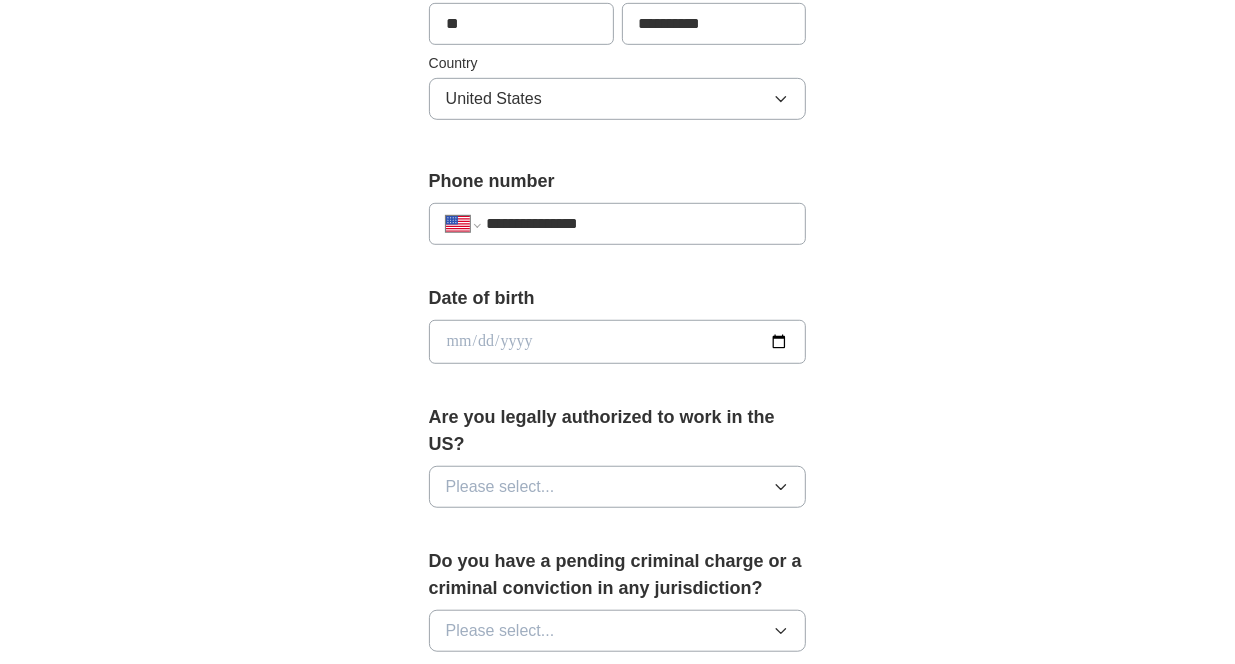 type on "**********" 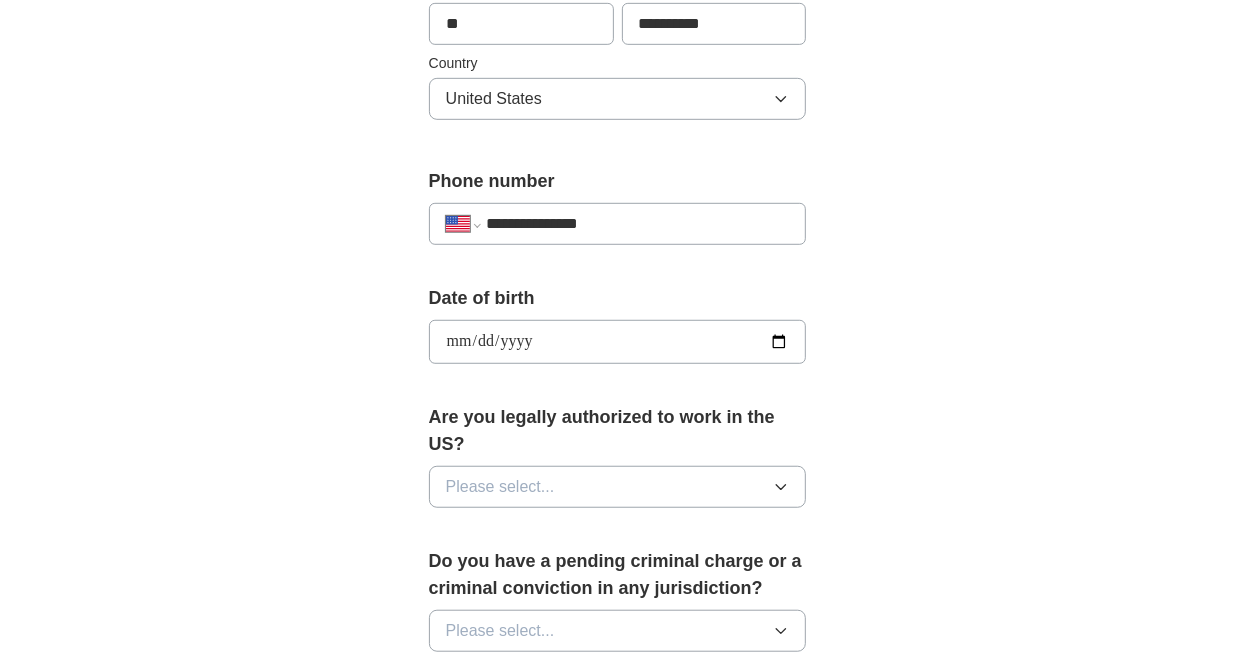 type on "**********" 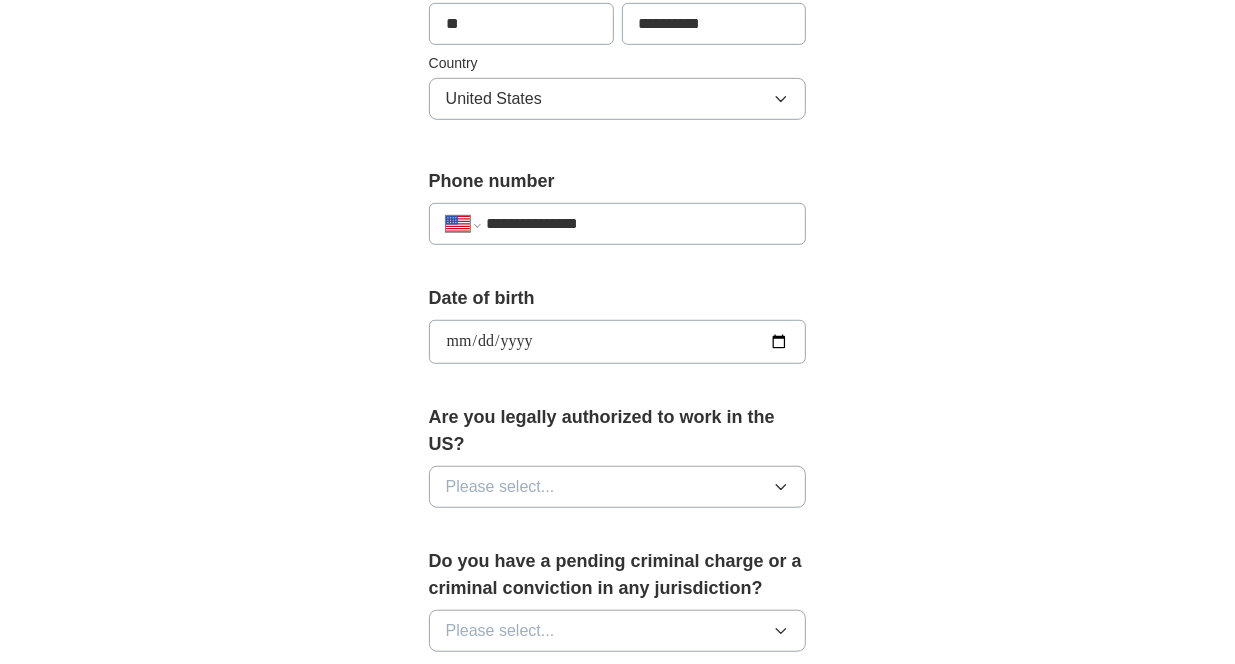 click on "Please select..." at bounding box center (618, 487) 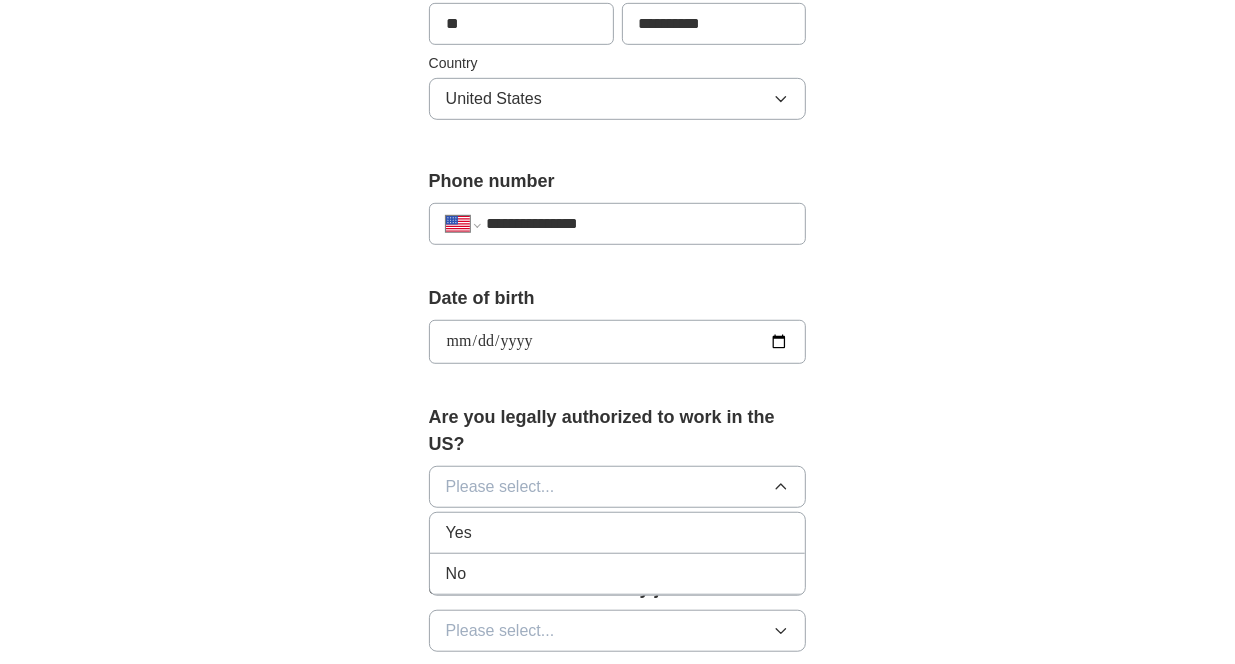 click on "Yes" at bounding box center (618, 533) 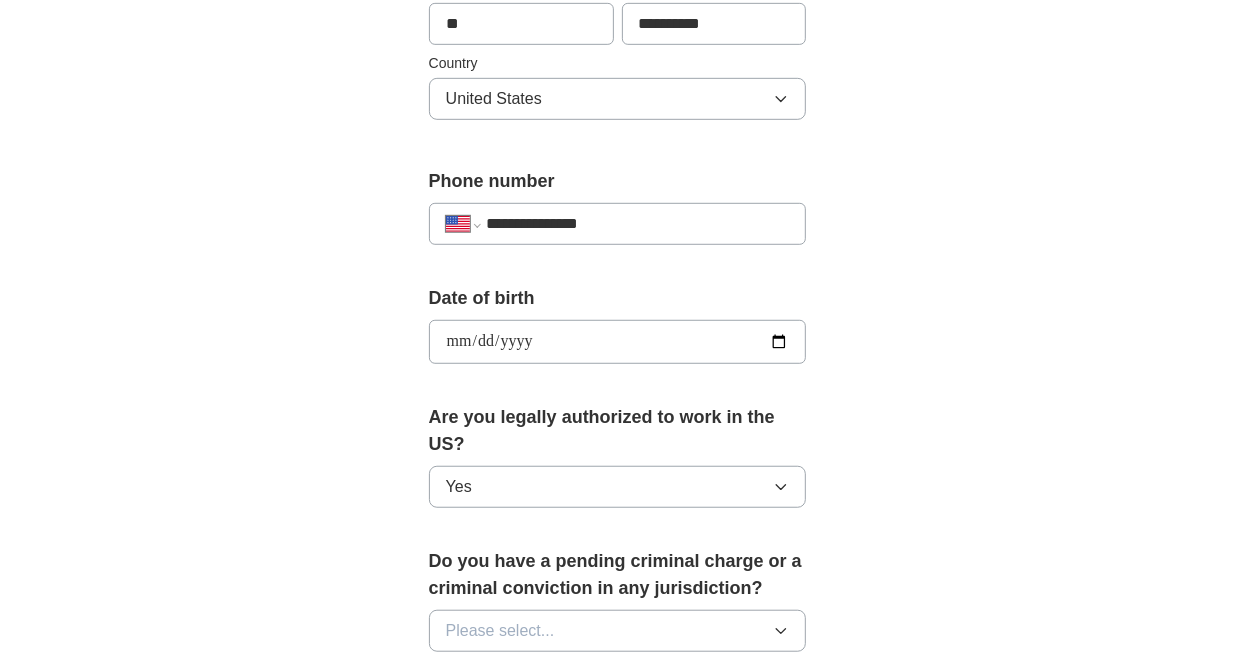 scroll, scrollTop: 833, scrollLeft: 0, axis: vertical 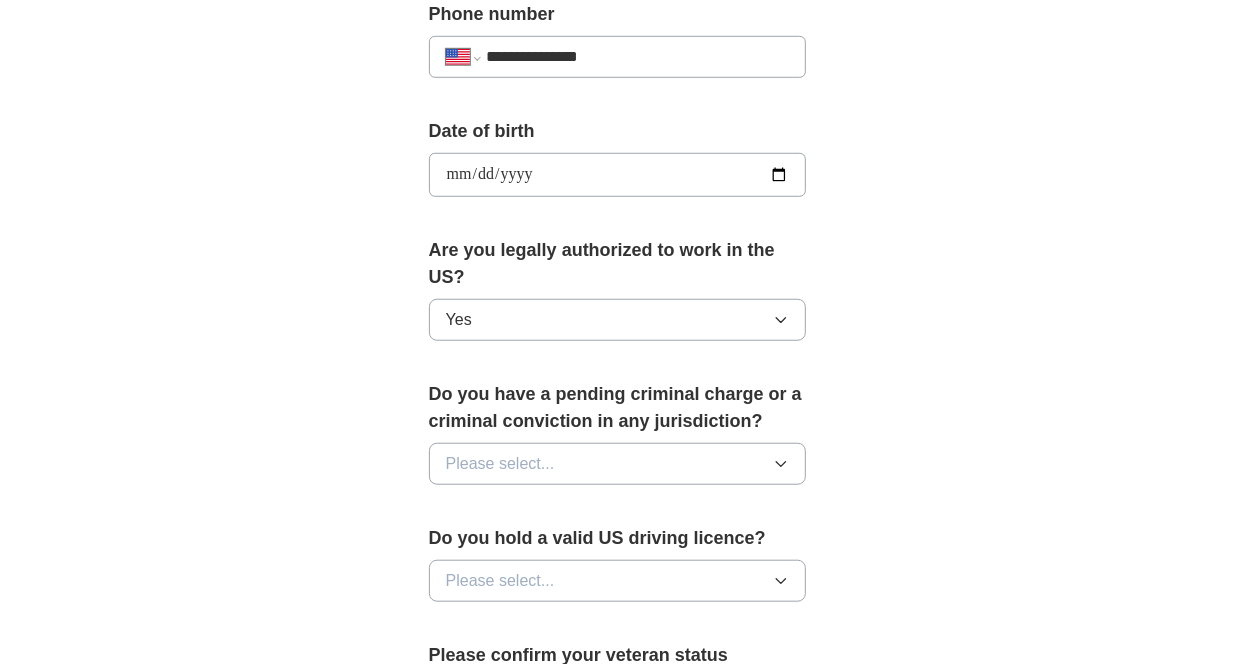 click on "Please select..." at bounding box center [500, 464] 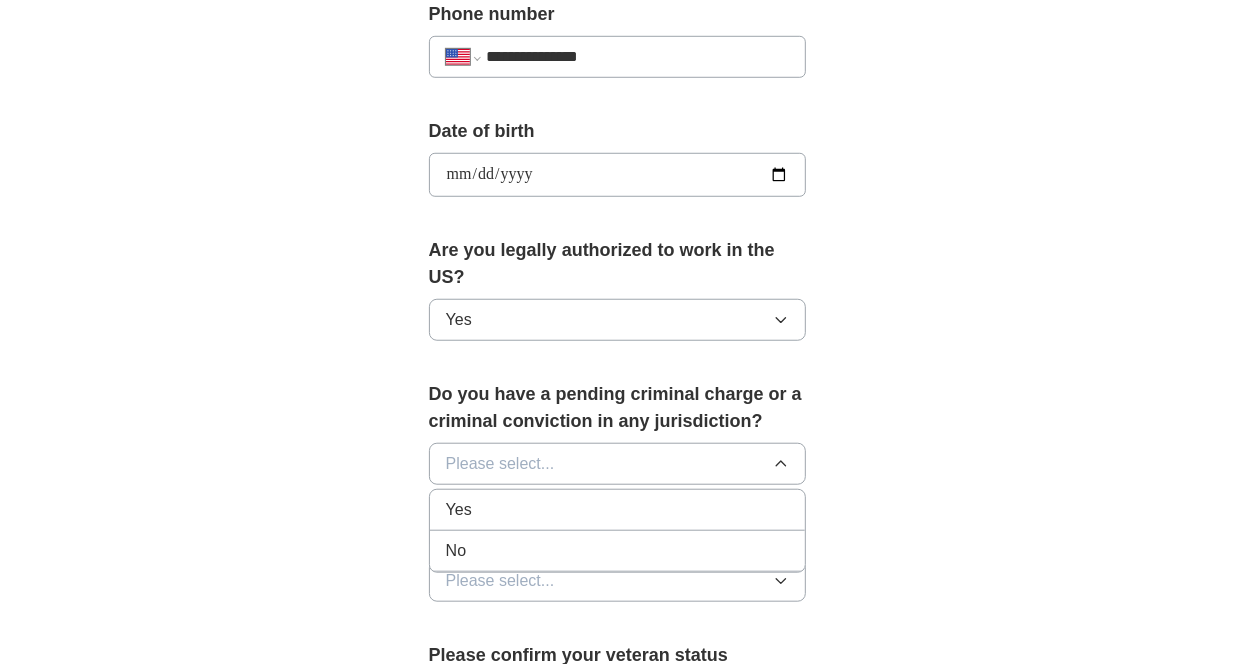 click on "No" at bounding box center [456, 551] 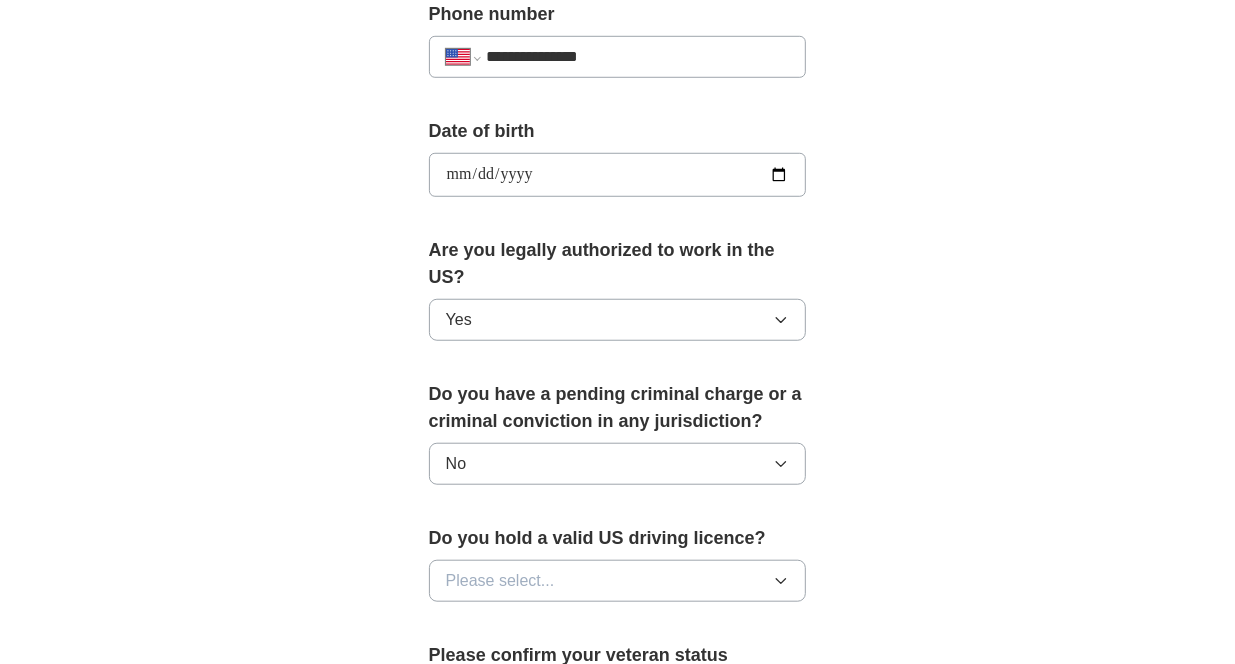 scroll, scrollTop: 1000, scrollLeft: 0, axis: vertical 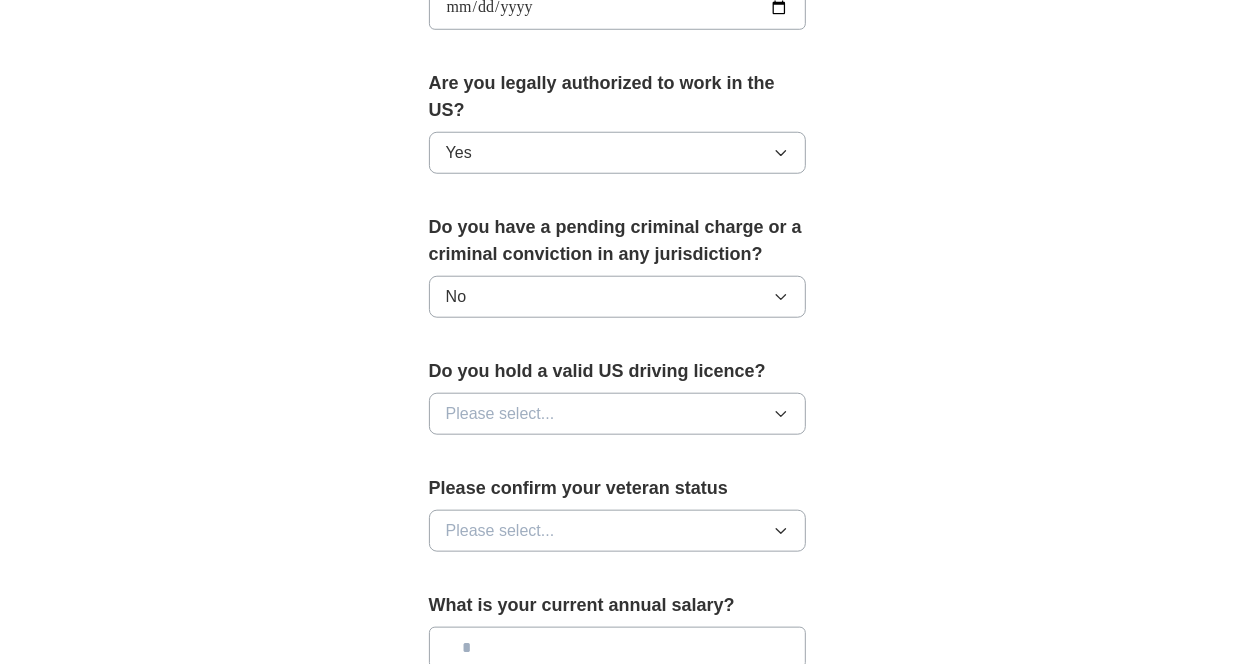 click on "Please select..." at bounding box center [618, 414] 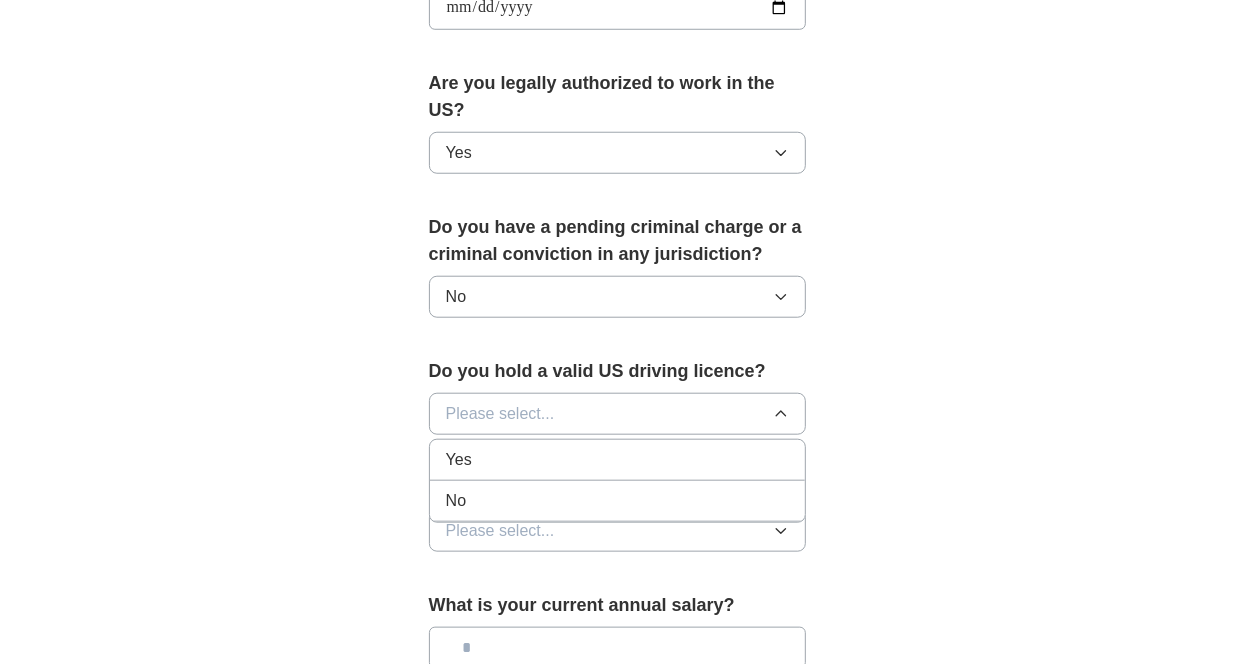 click on "Yes" at bounding box center [618, 460] 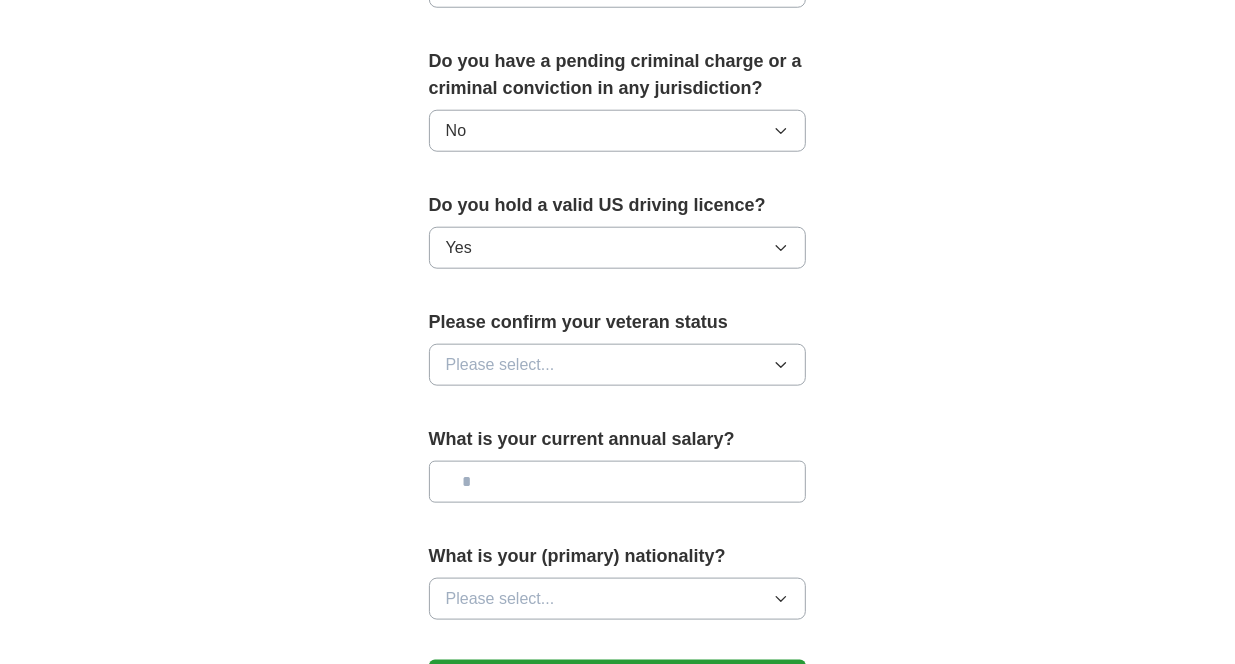 scroll, scrollTop: 1333, scrollLeft: 0, axis: vertical 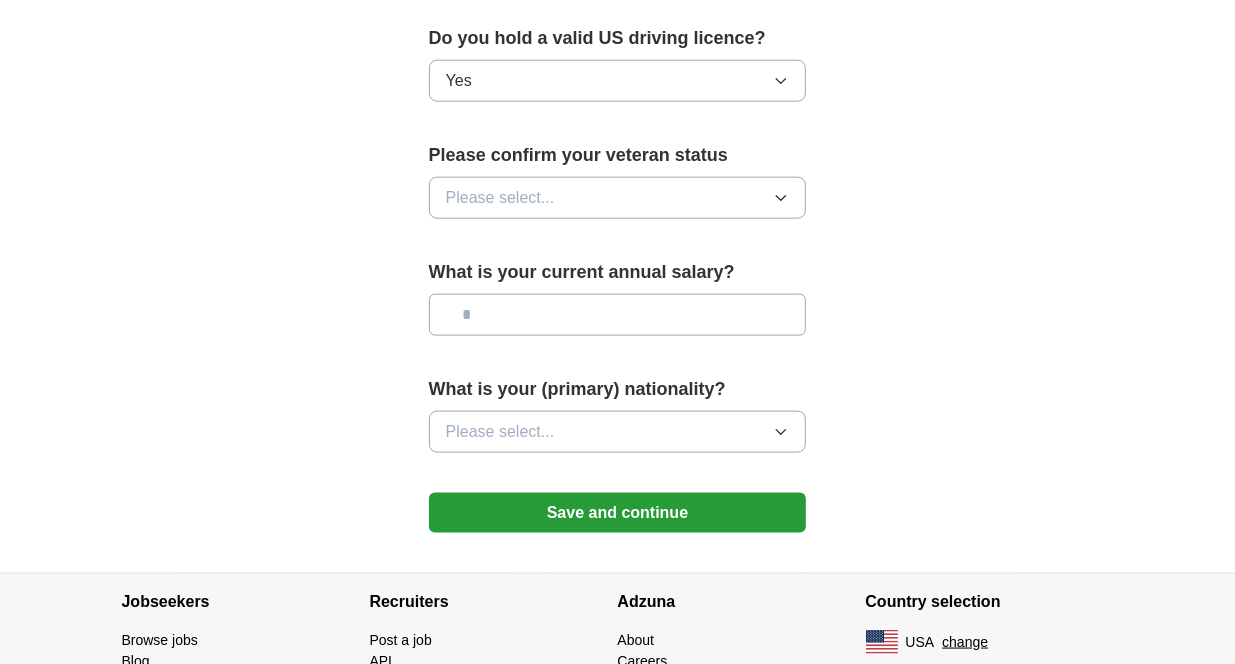 click on "Please select..." at bounding box center [500, 198] 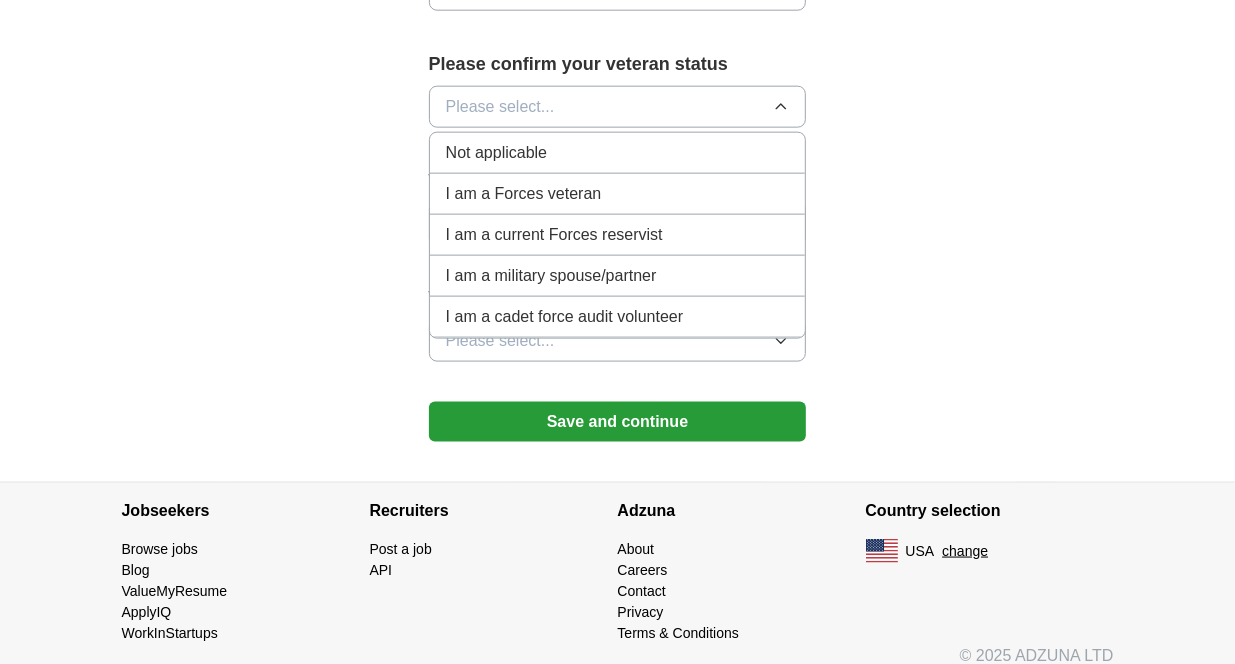scroll, scrollTop: 1437, scrollLeft: 0, axis: vertical 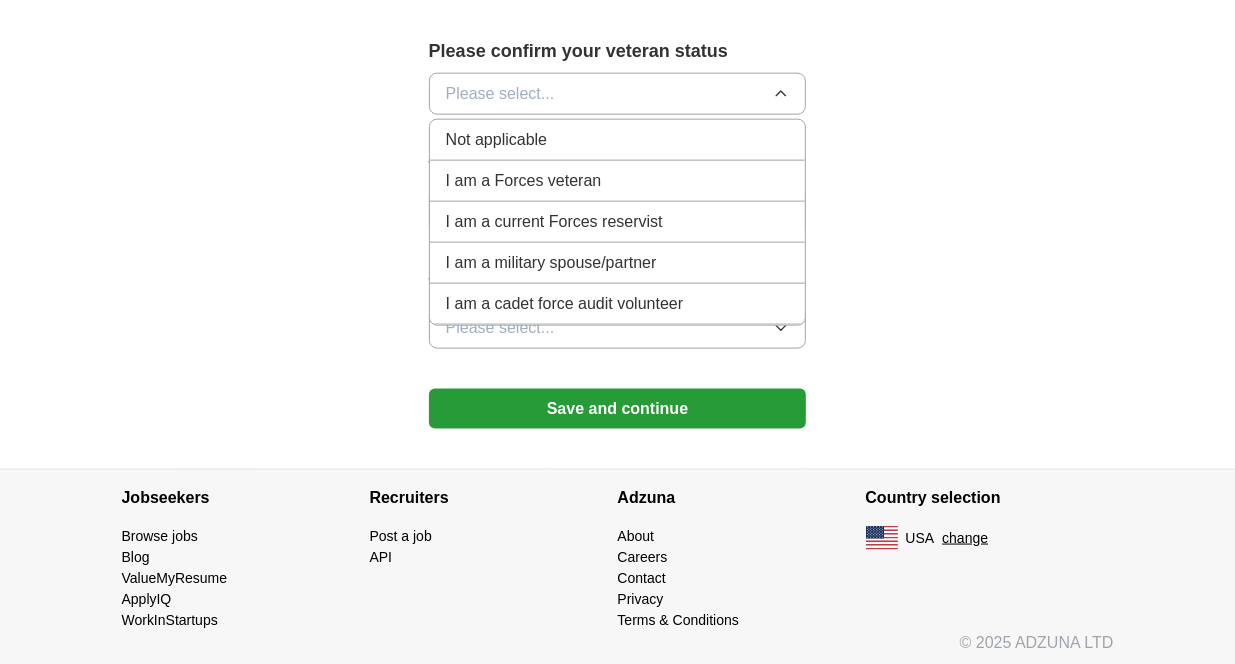 click on "Not applicable" at bounding box center [496, 140] 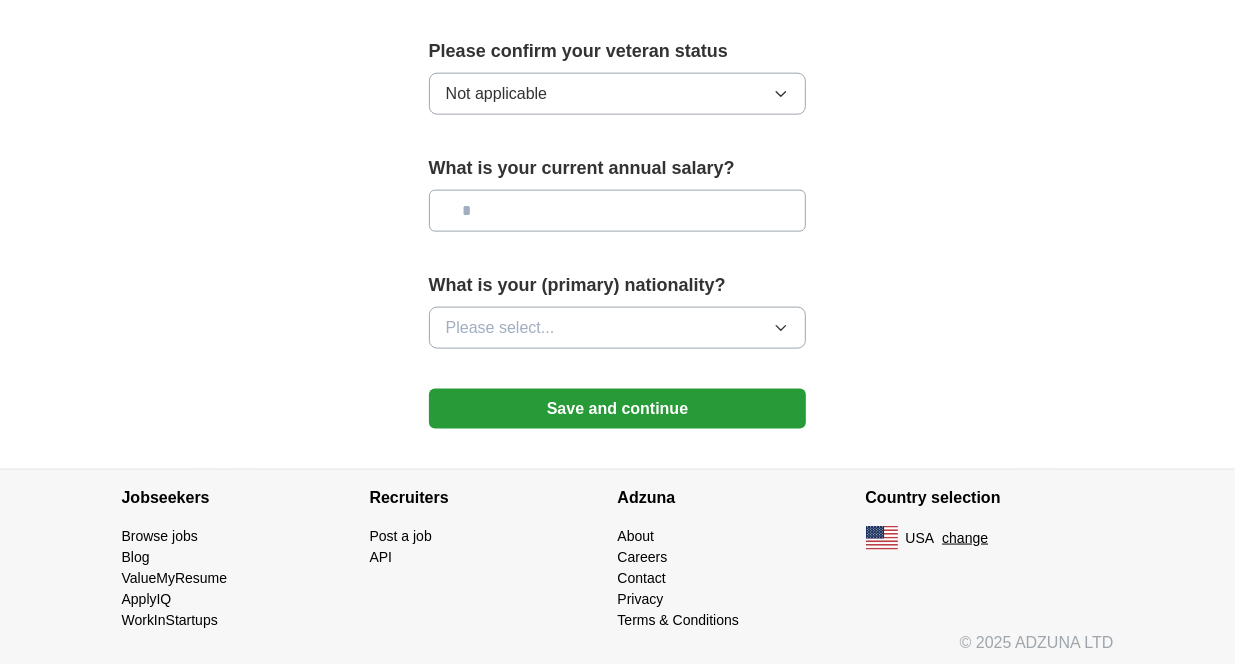 click at bounding box center [618, 211] 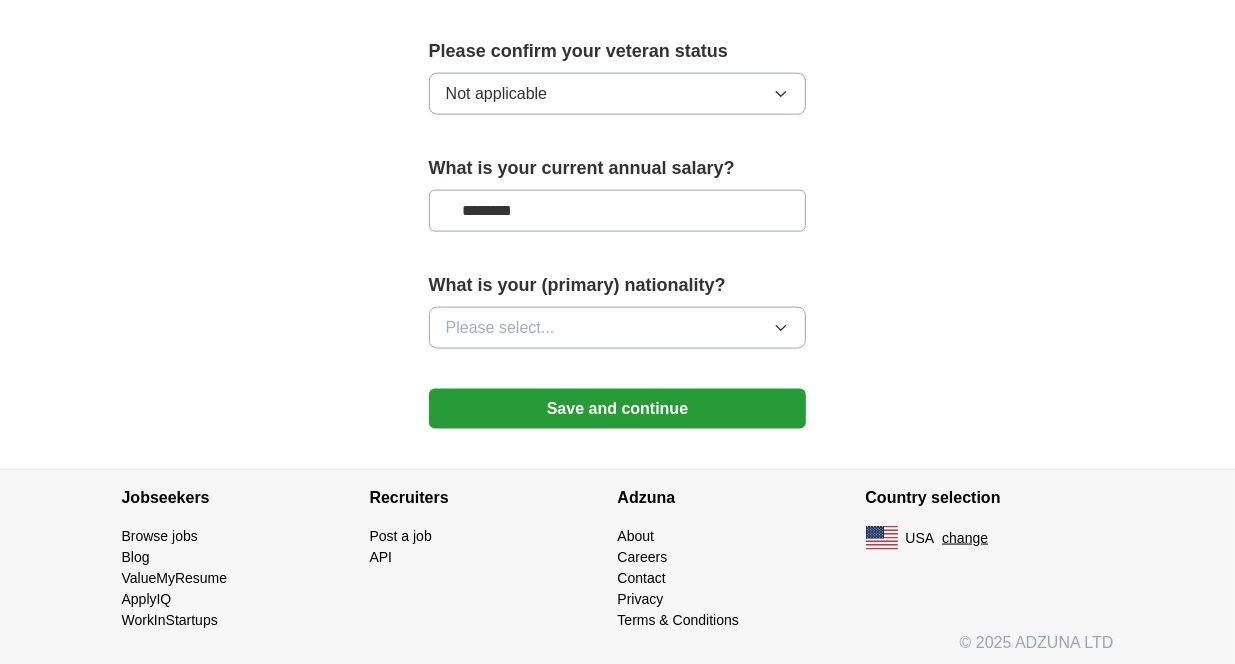 type on "********" 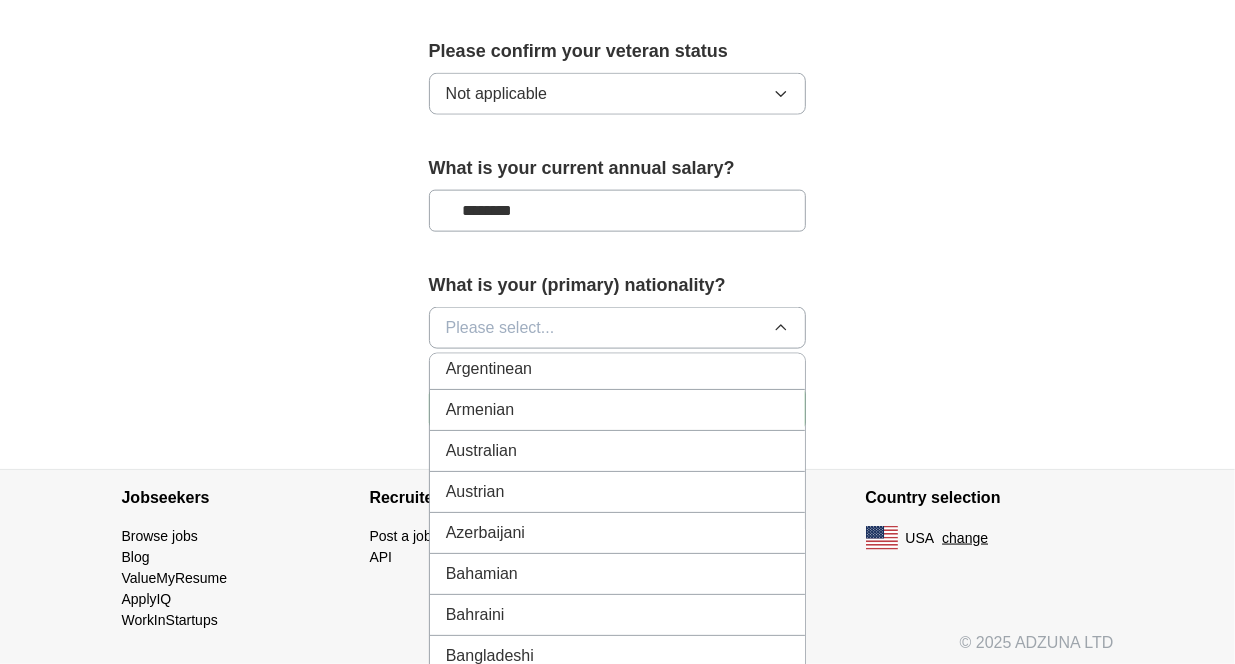 scroll, scrollTop: 166, scrollLeft: 0, axis: vertical 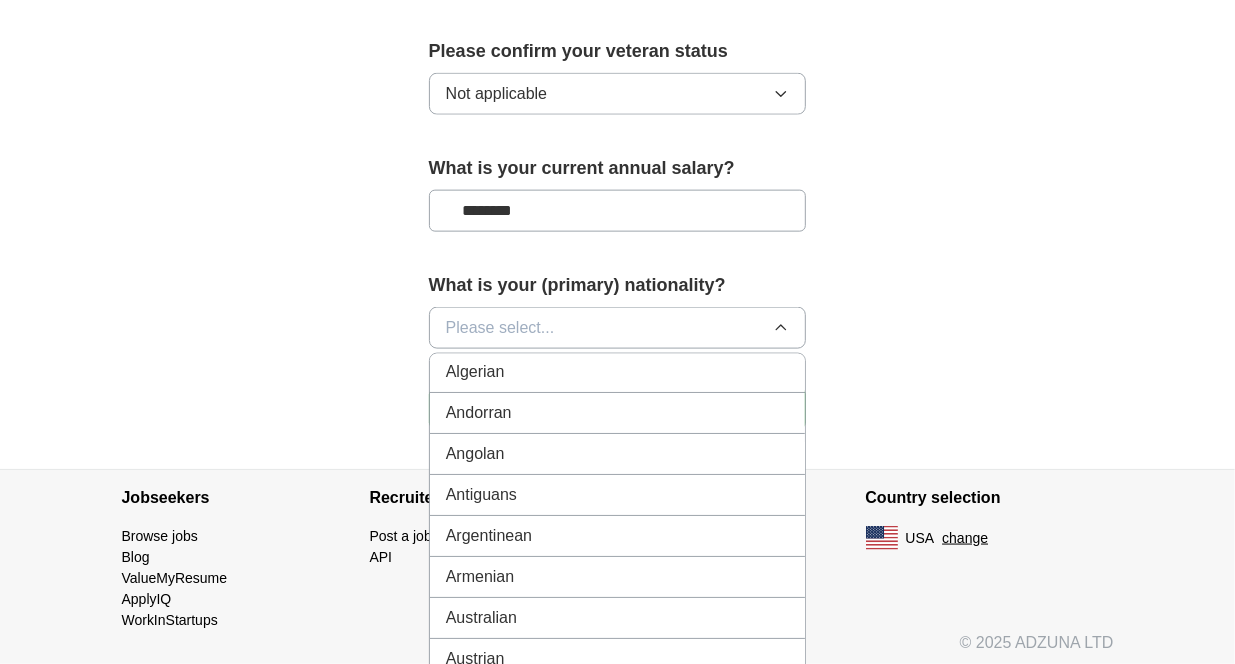 click on "Please select..." at bounding box center (500, 328) 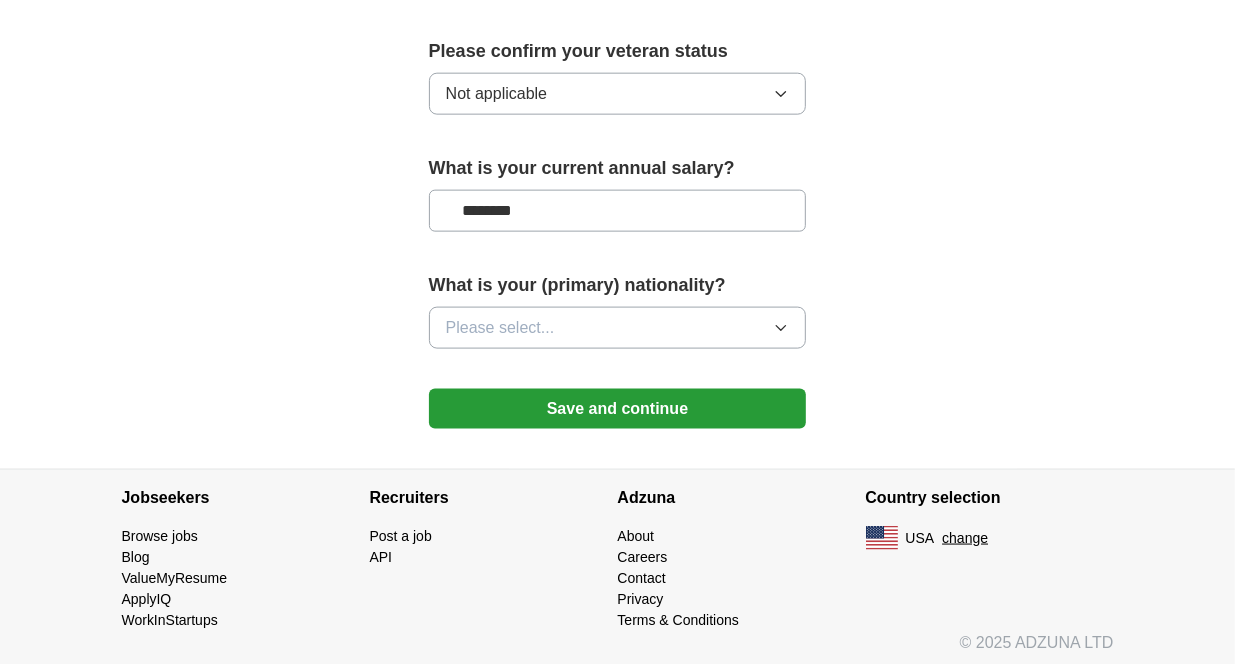 click on "Please select..." at bounding box center [500, 328] 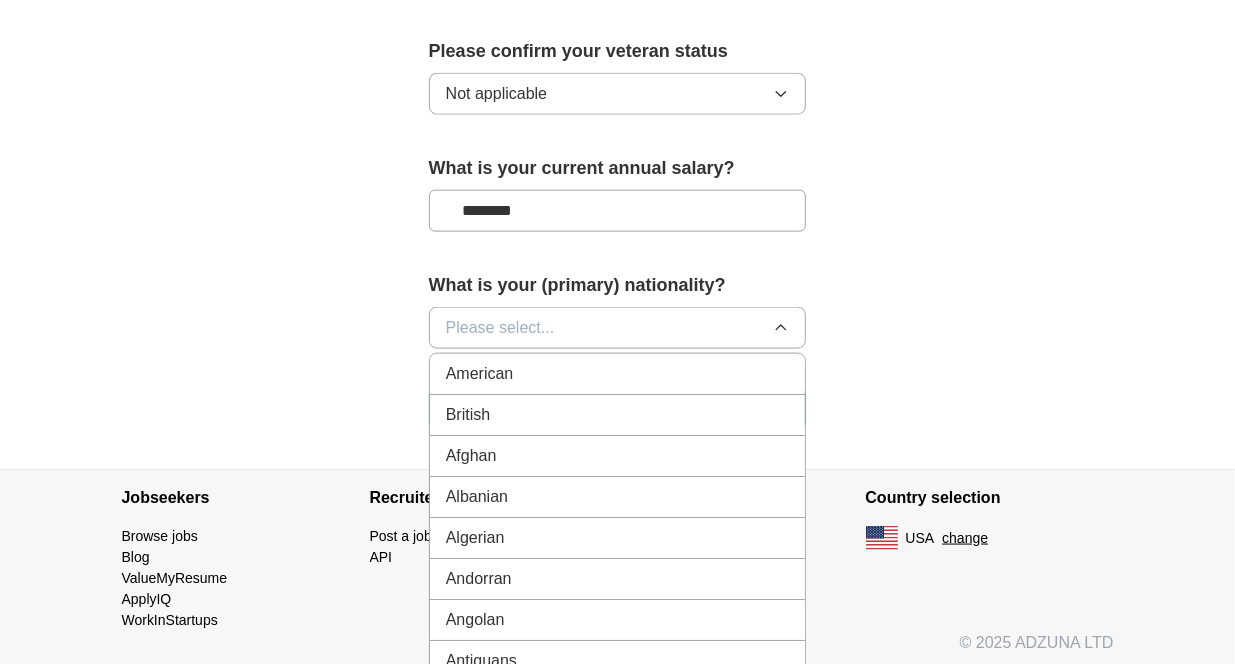 type 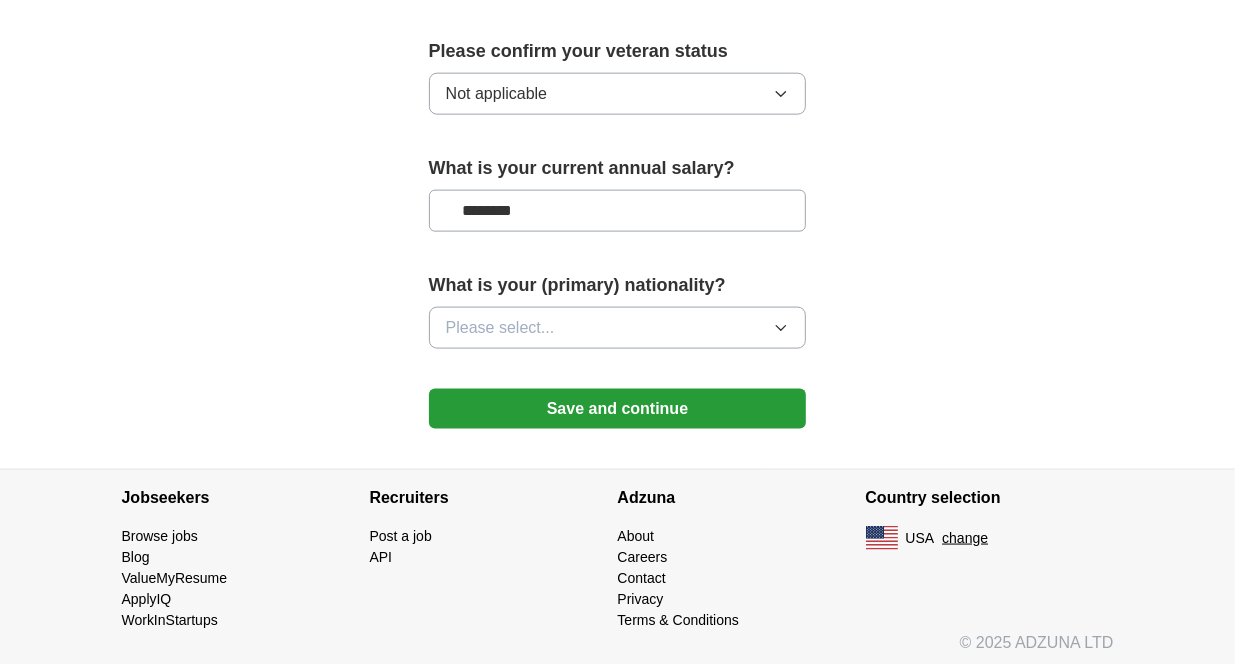 click on "Please select..." at bounding box center [500, 328] 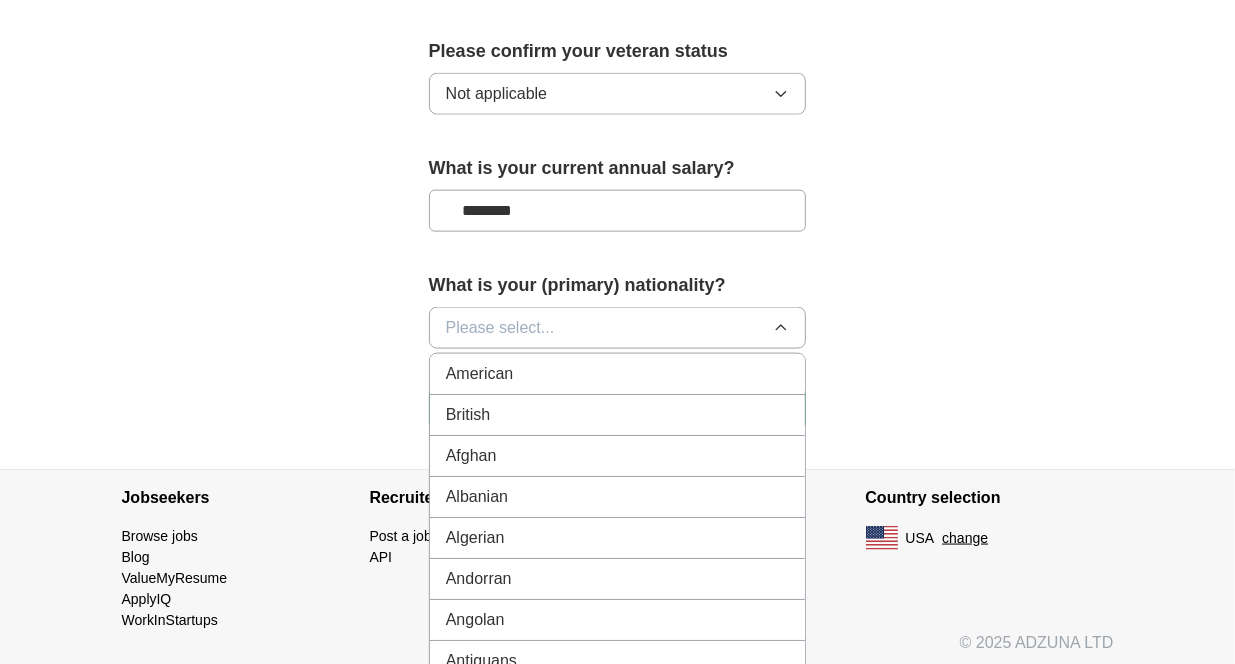 scroll, scrollTop: 0, scrollLeft: 0, axis: both 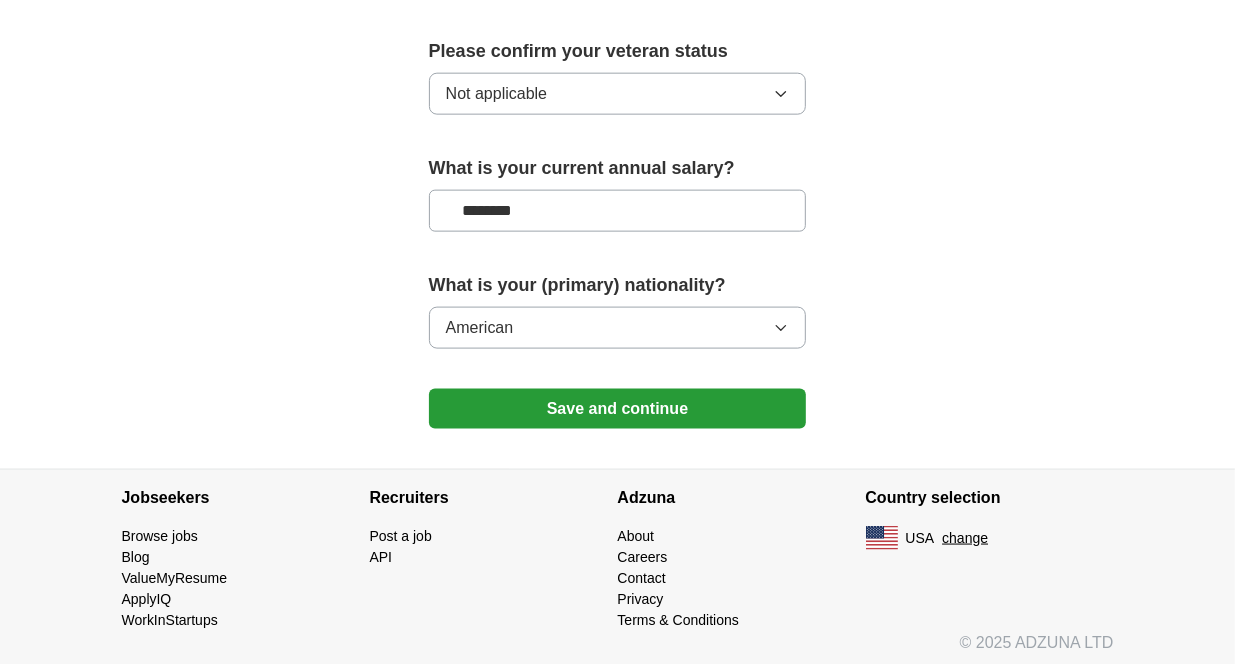 click on "Save and continue" at bounding box center [618, 409] 